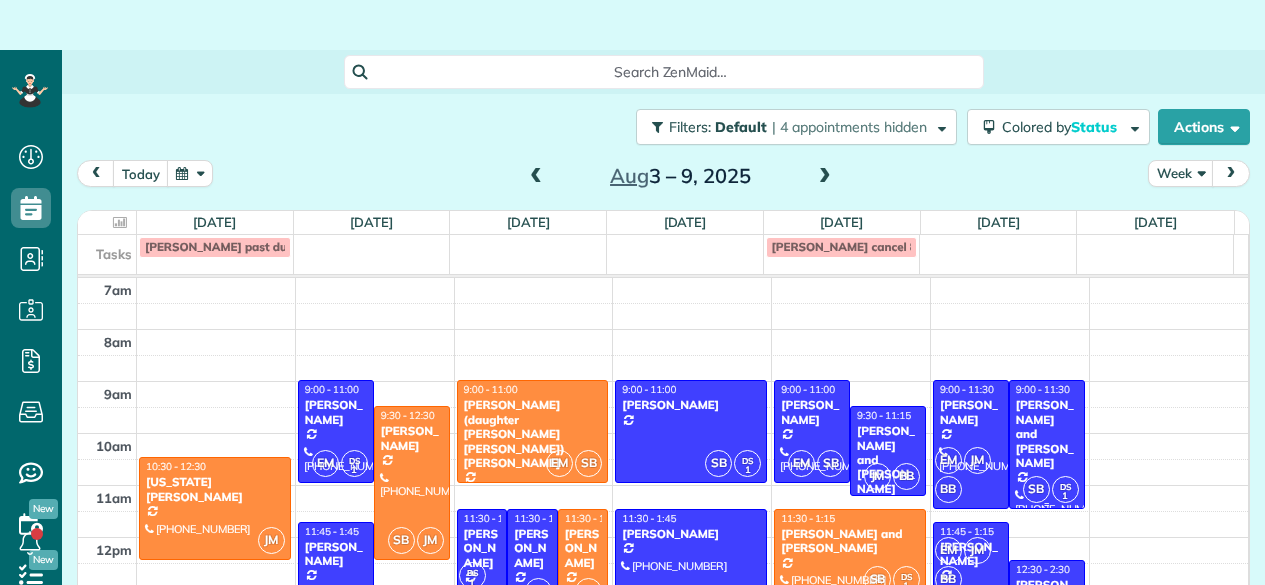 scroll, scrollTop: 50, scrollLeft: 0, axis: vertical 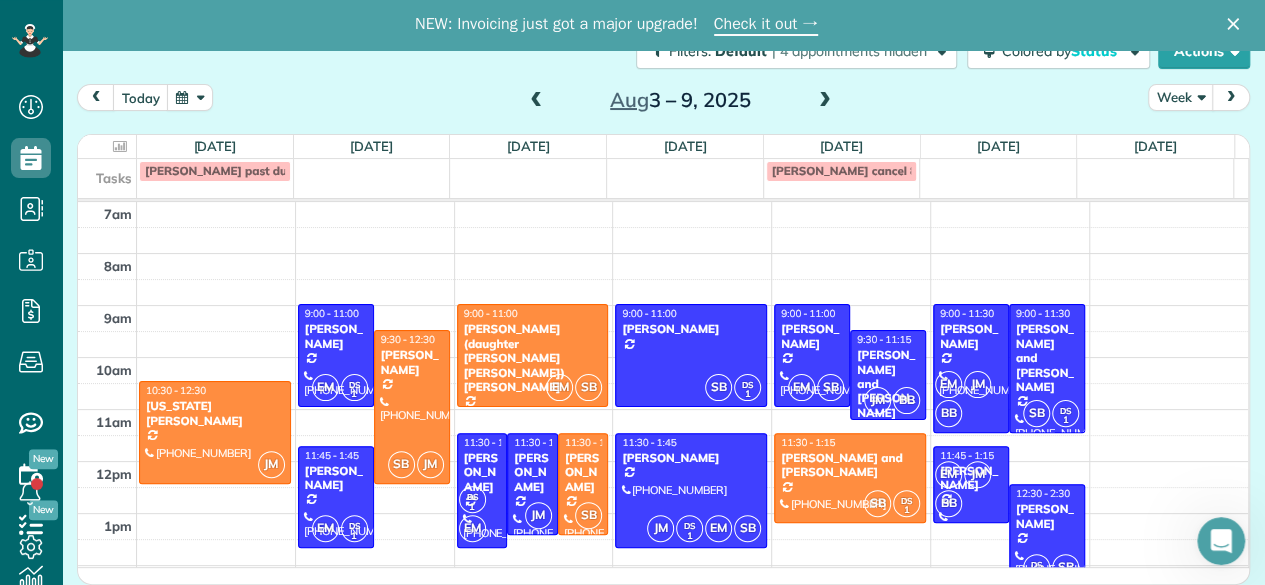 click at bounding box center [825, 101] 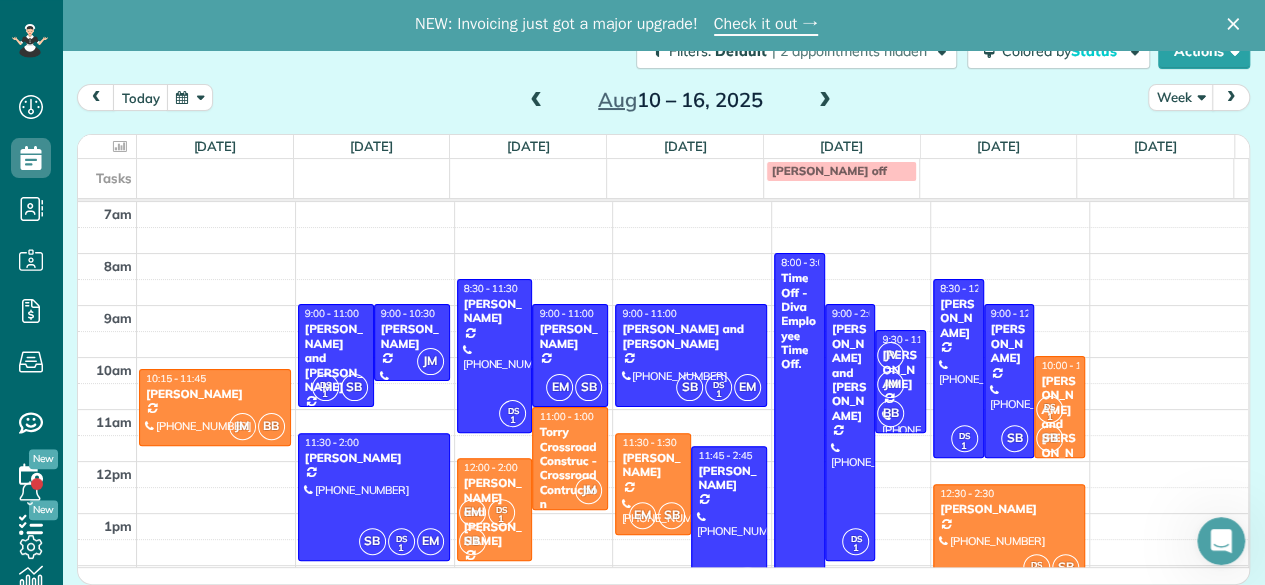click at bounding box center (825, 101) 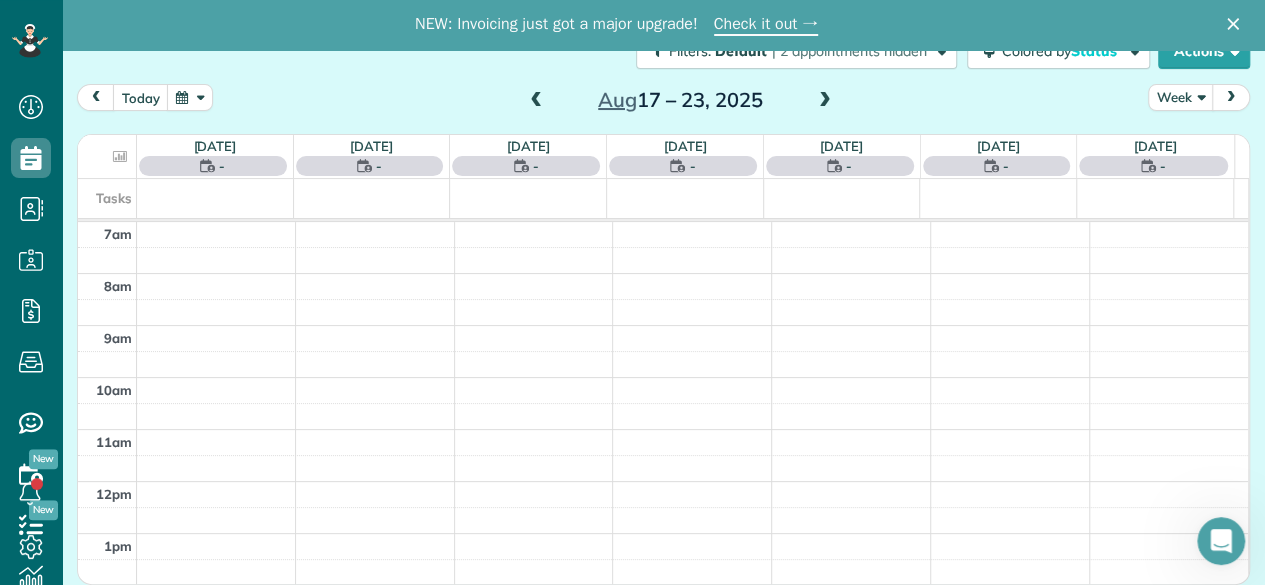 click at bounding box center [825, 101] 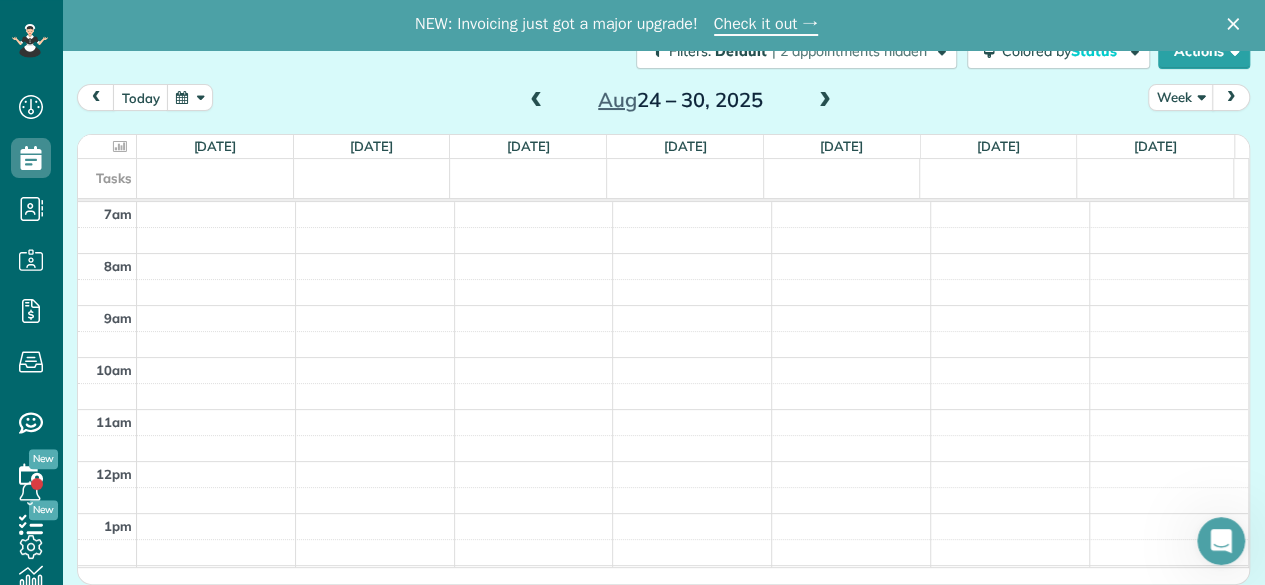 click at bounding box center (825, 101) 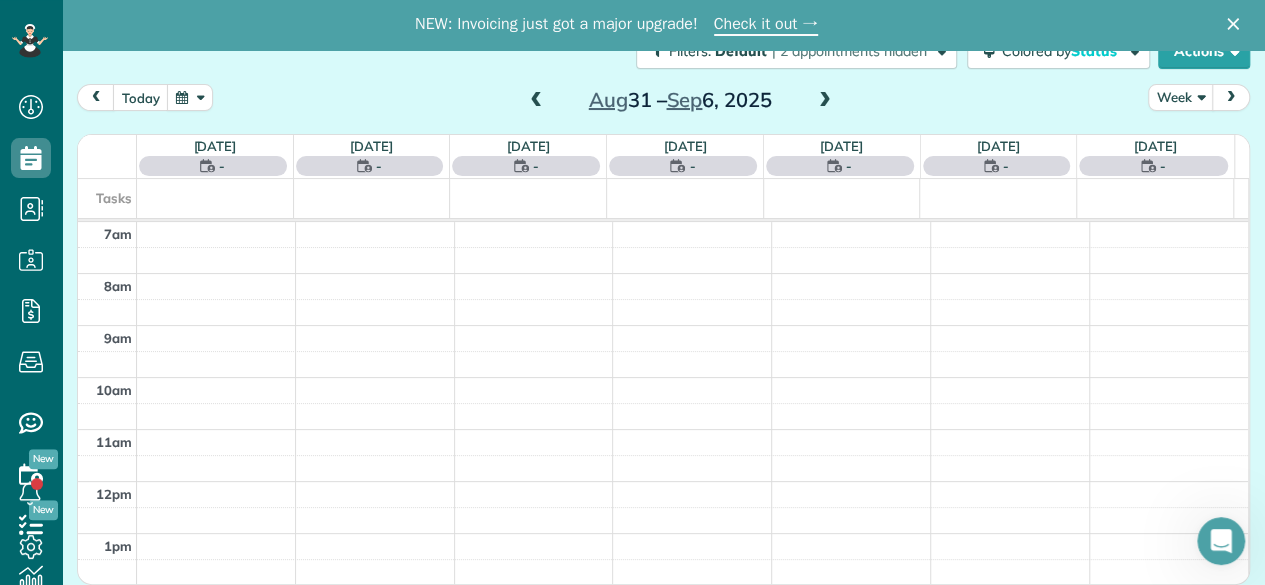 scroll, scrollTop: 0, scrollLeft: 0, axis: both 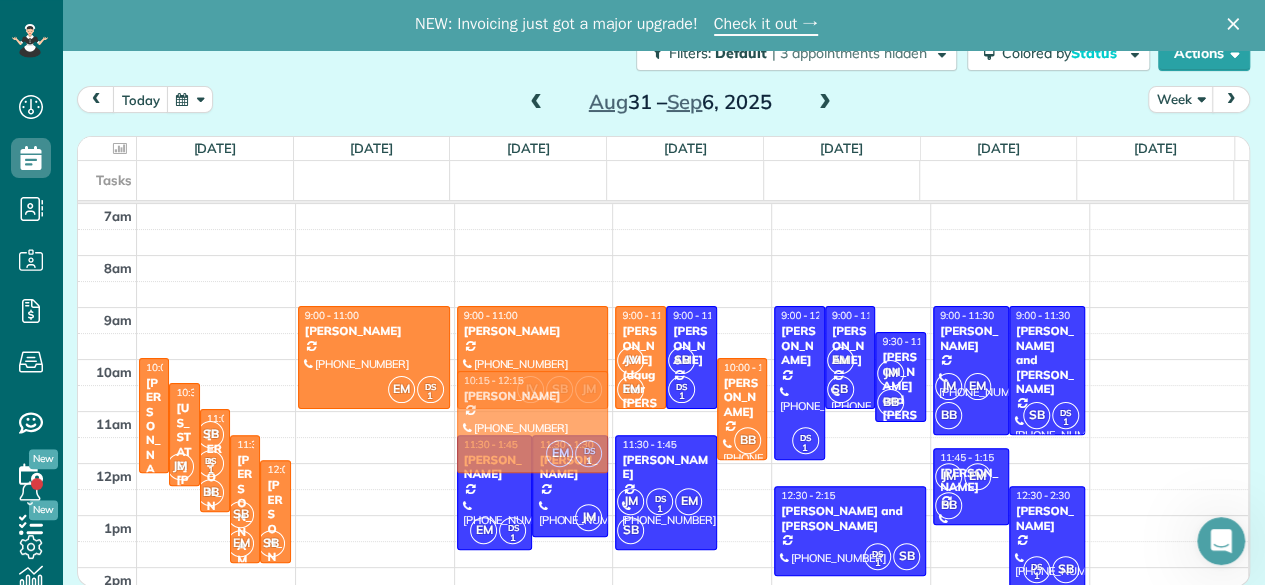 drag, startPoint x: 346, startPoint y: 473, endPoint x: 450, endPoint y: 411, distance: 121.07848 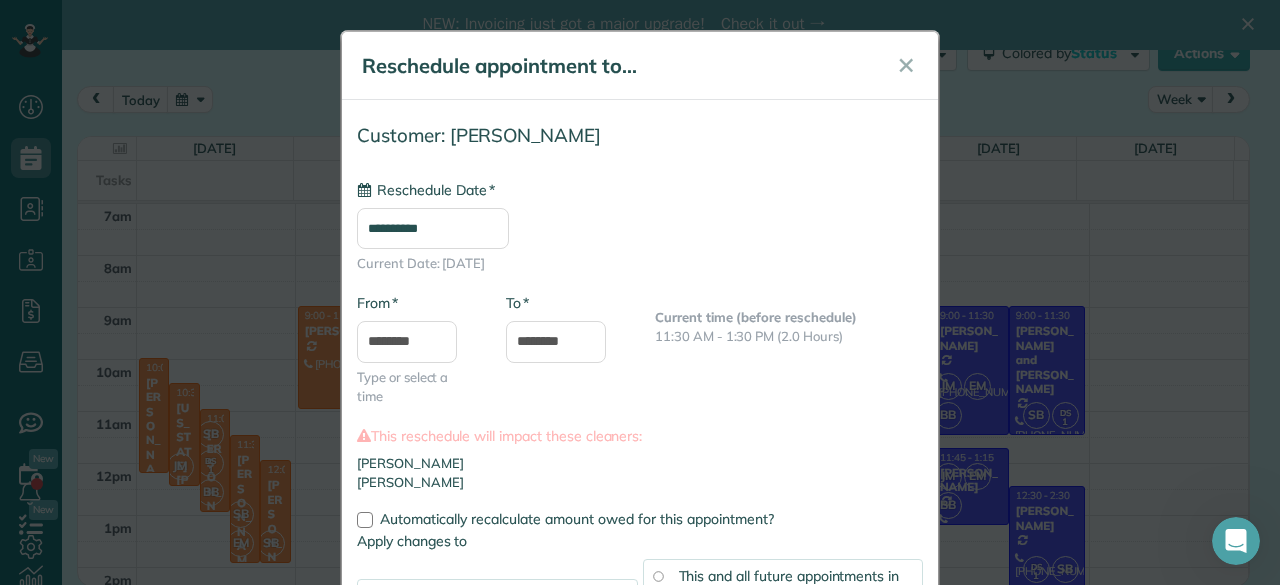 type on "**********" 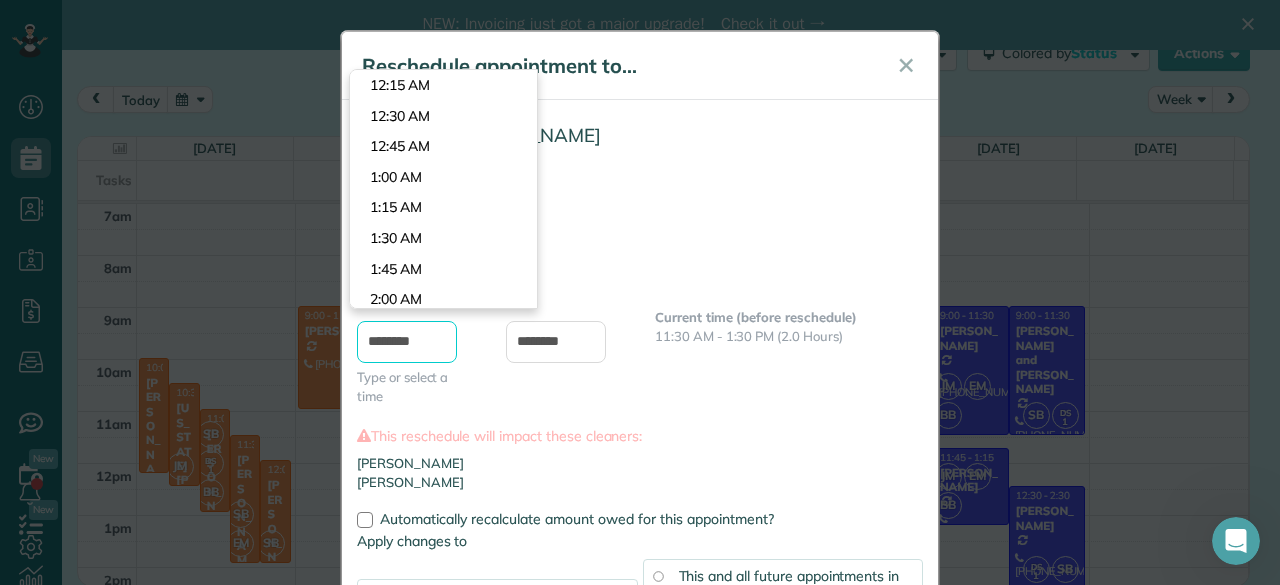 click on "********" at bounding box center (407, 342) 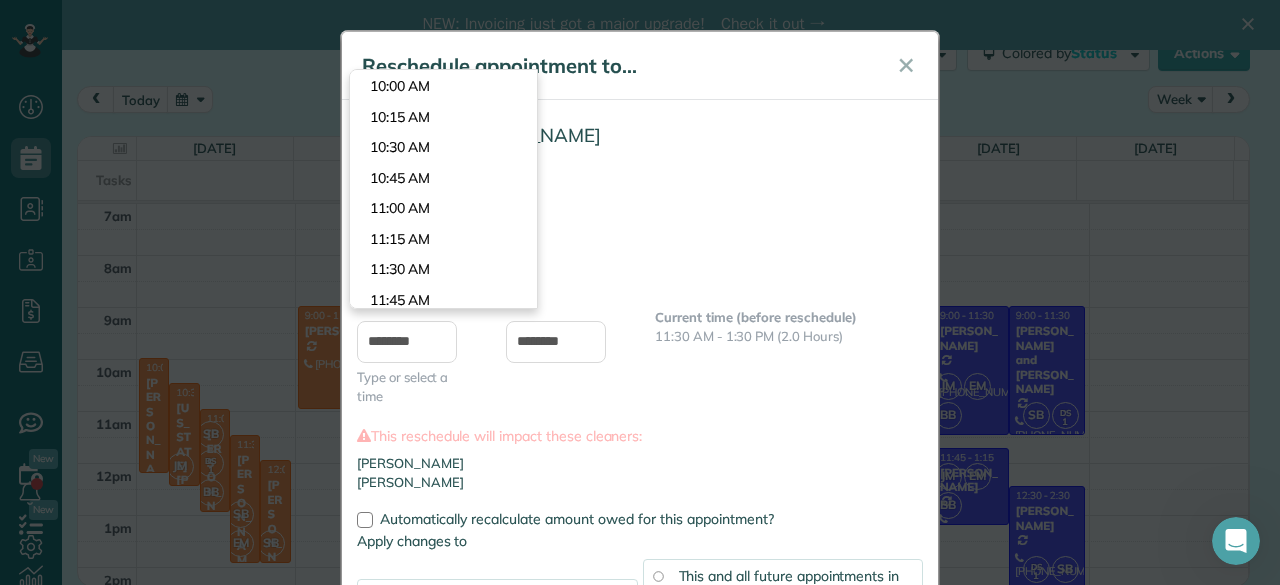 scroll, scrollTop: 1150, scrollLeft: 0, axis: vertical 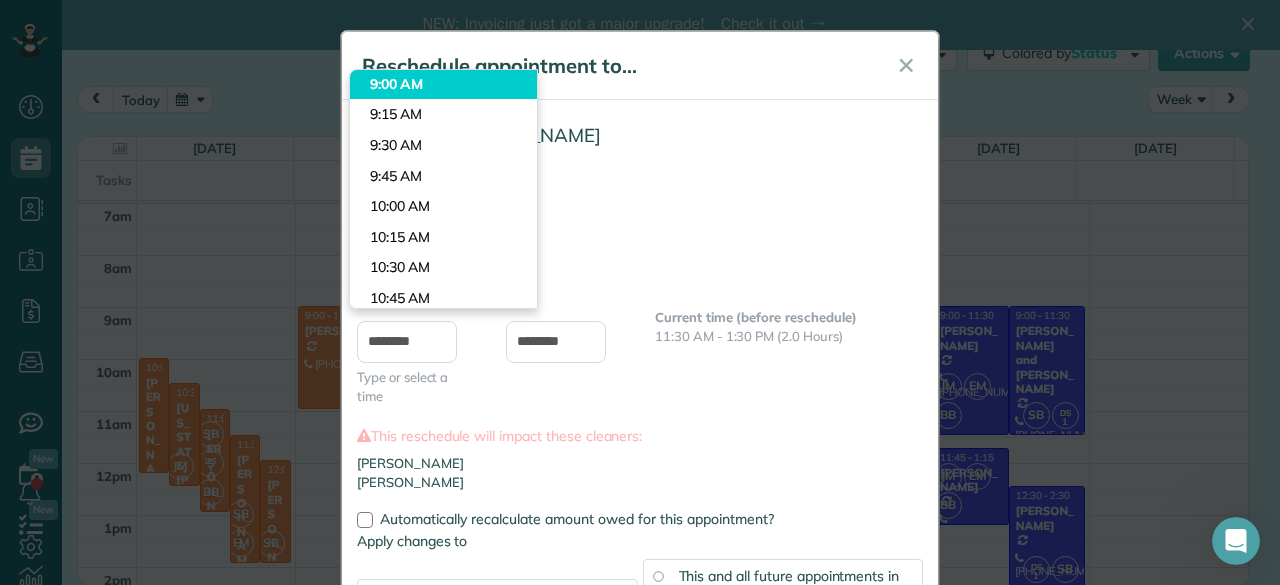 type on "*******" 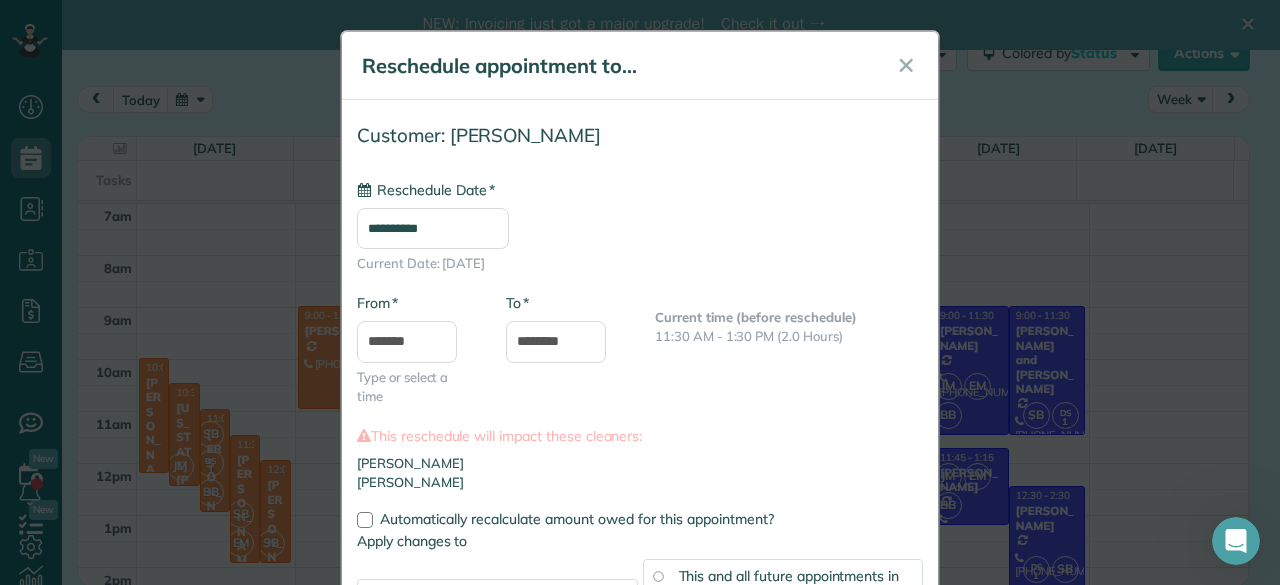 click on "Dashboard
Scheduling
Calendar View
List View
Dispatch View - Weekly scheduling (Beta)" at bounding box center [640, 292] 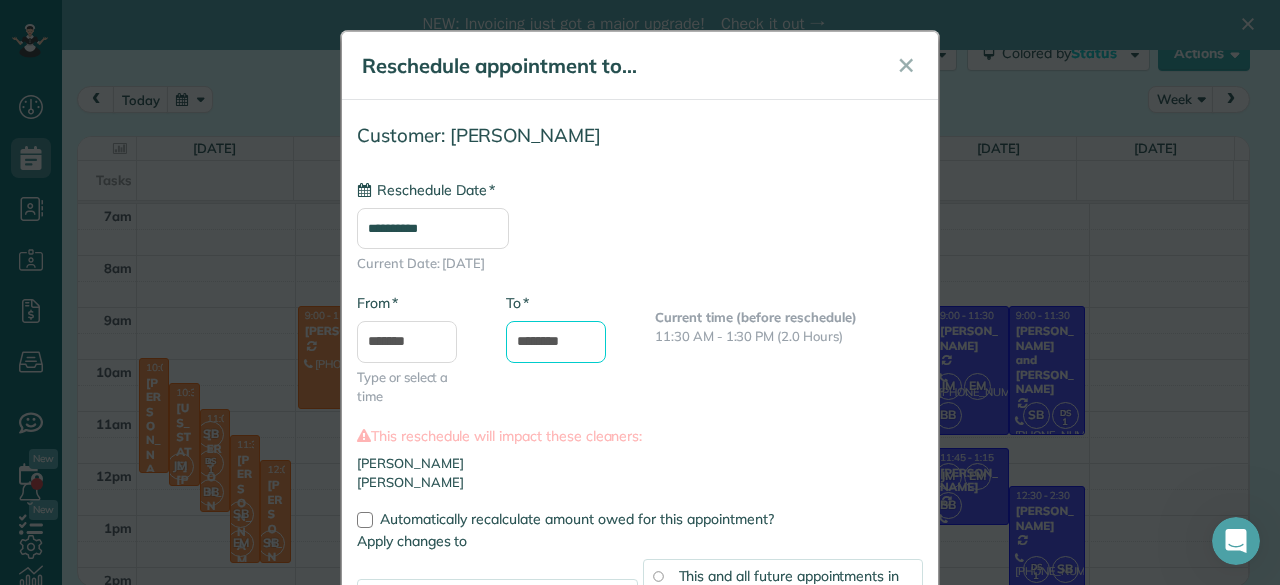 click on "********" at bounding box center (556, 342) 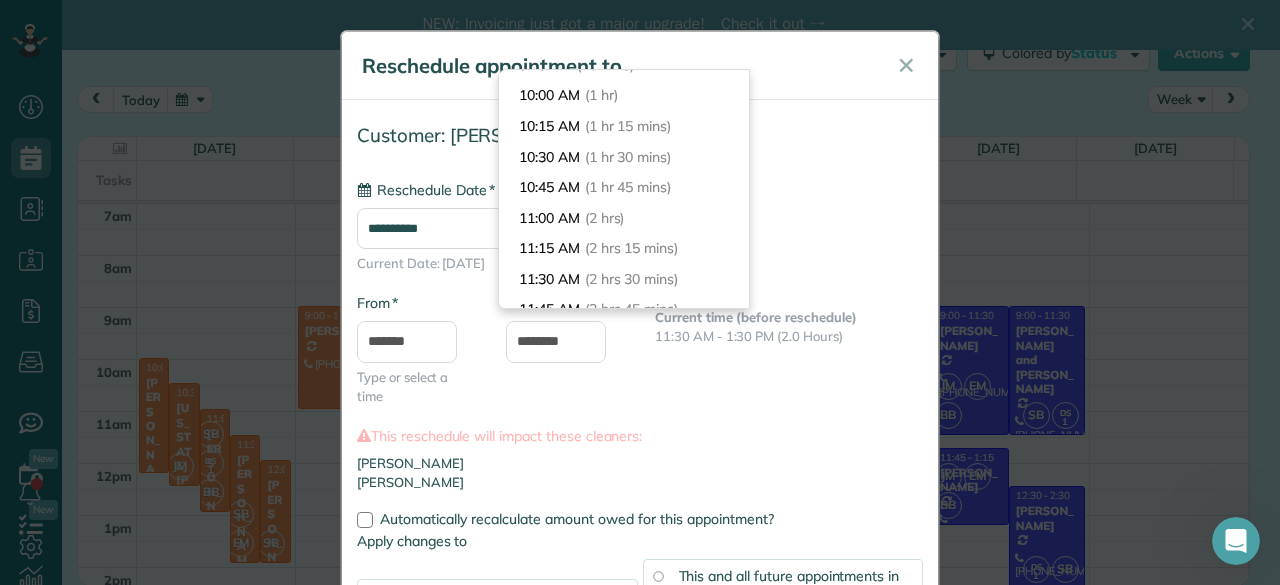 scroll, scrollTop: 120, scrollLeft: 0, axis: vertical 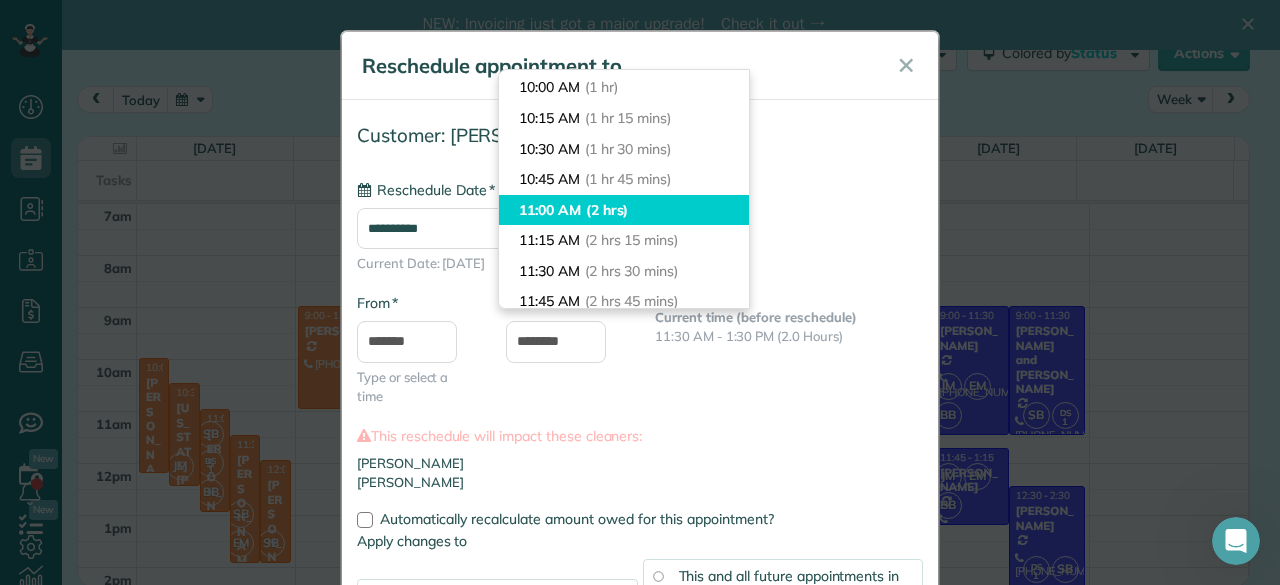 type on "********" 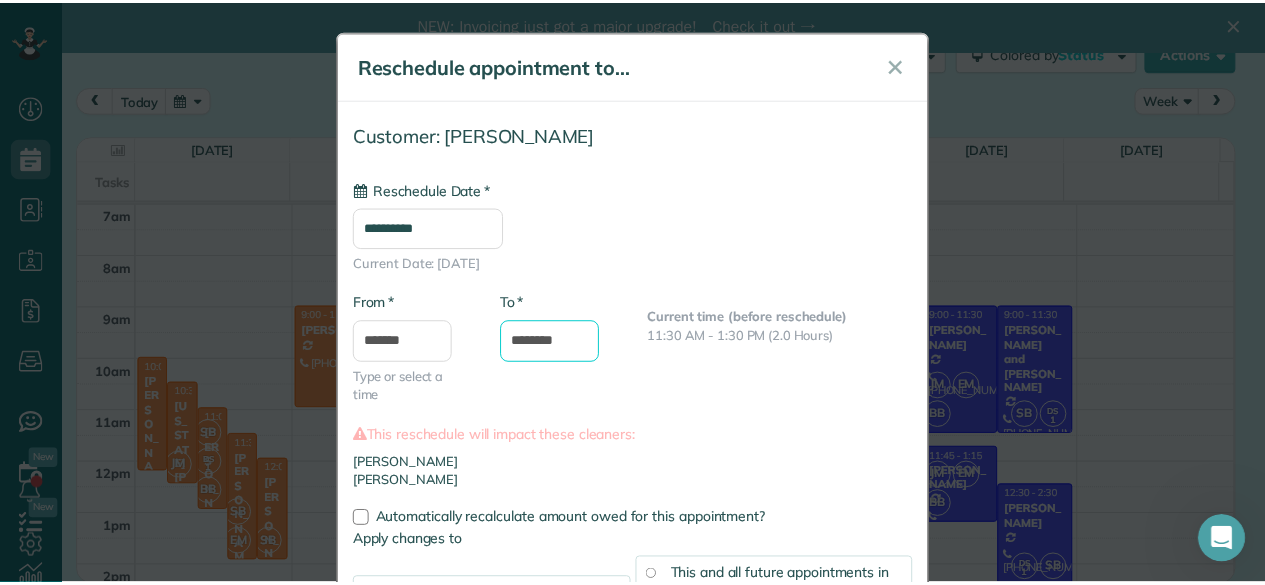 scroll, scrollTop: 162, scrollLeft: 0, axis: vertical 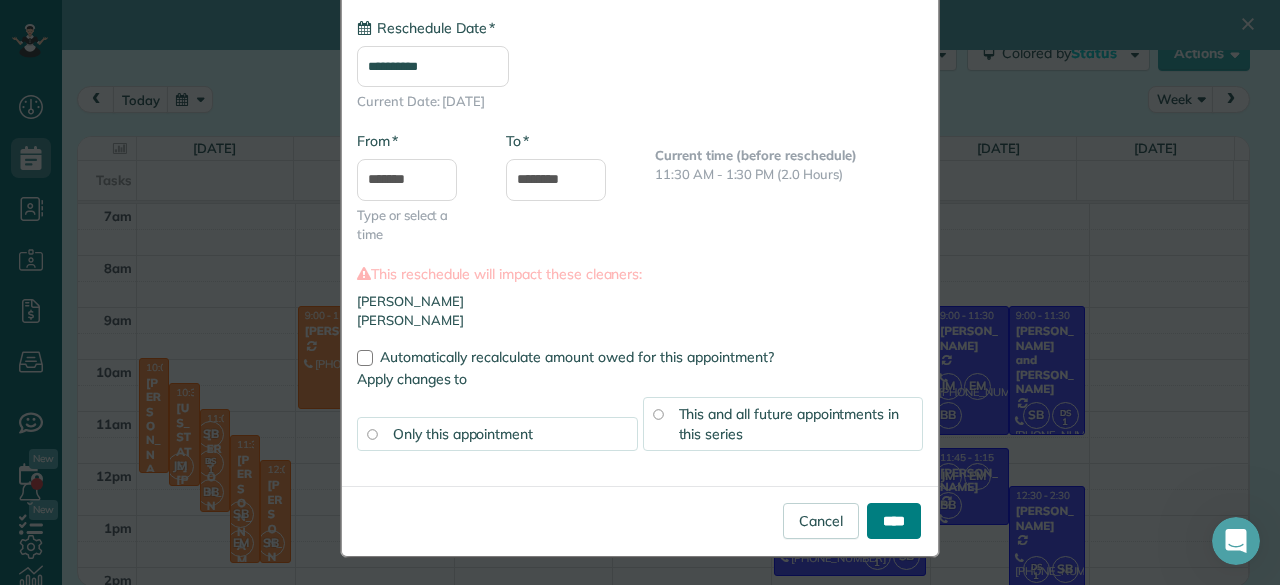 click on "****" at bounding box center (894, 521) 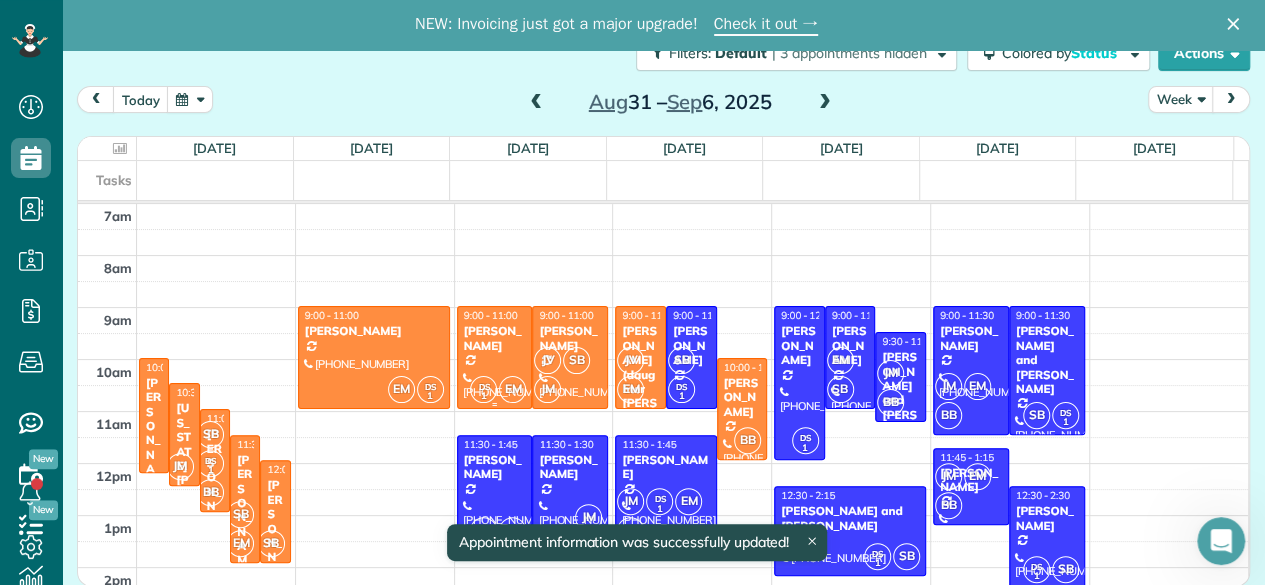 click at bounding box center [495, 357] 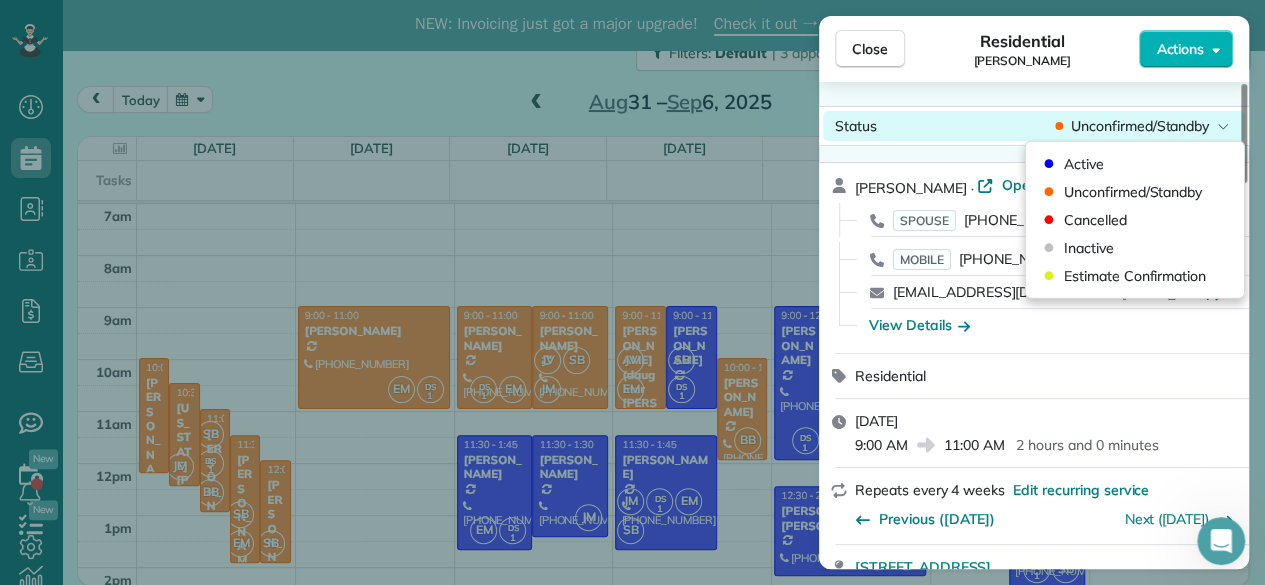 click on "Status Unconfirmed/Standby" at bounding box center [1034, 126] 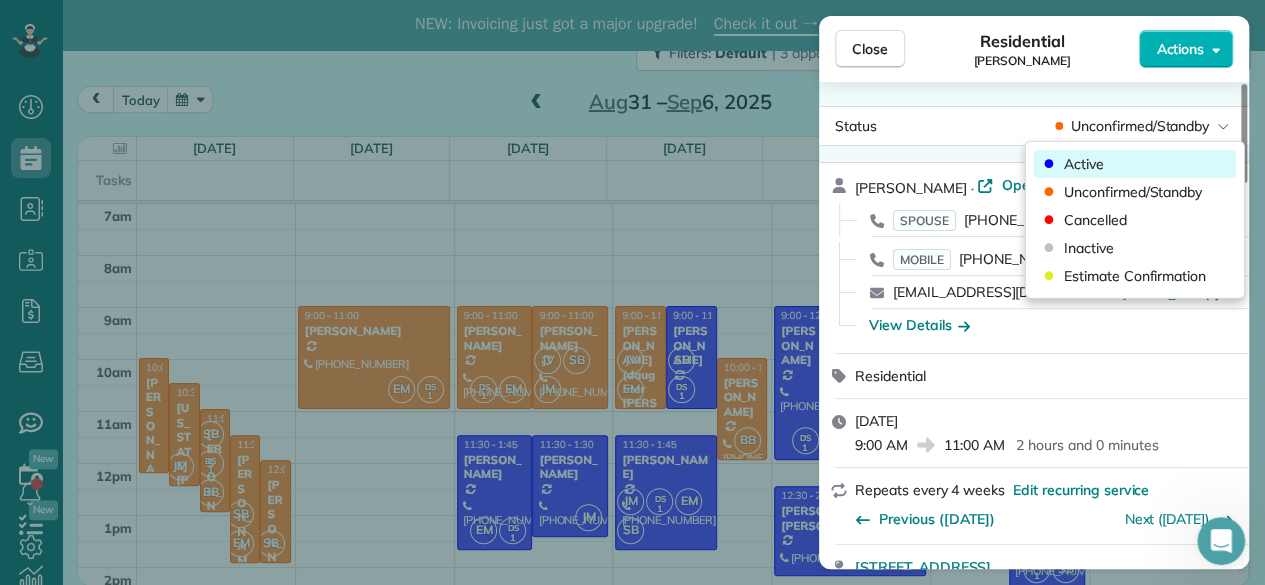 click on "Active" at bounding box center (1135, 164) 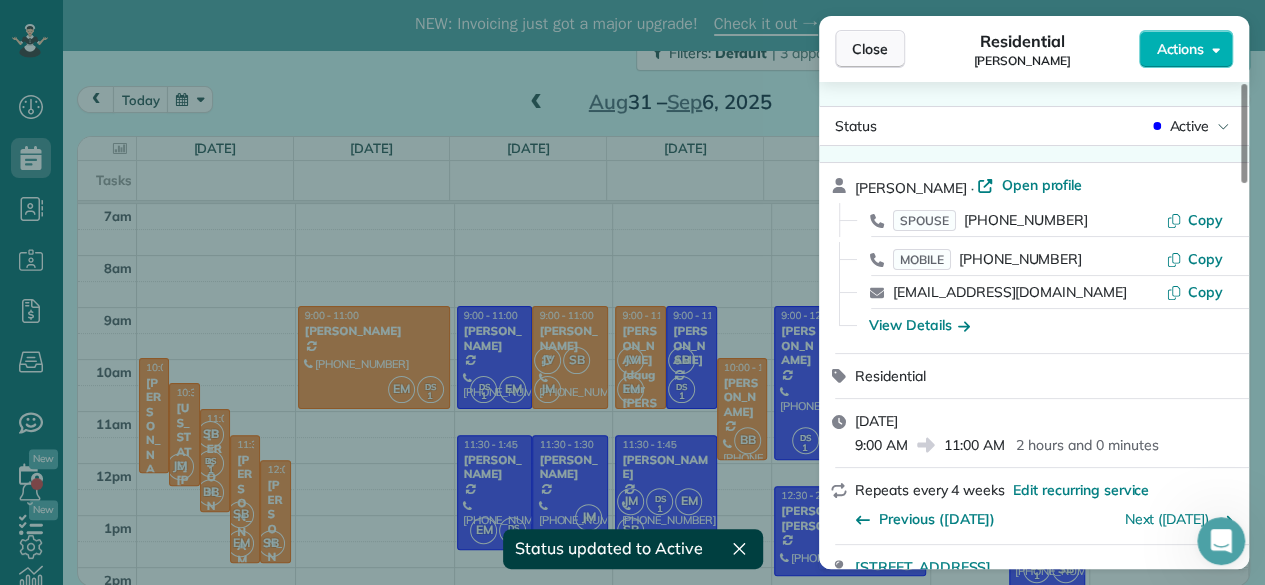 click on "Close" at bounding box center [870, 49] 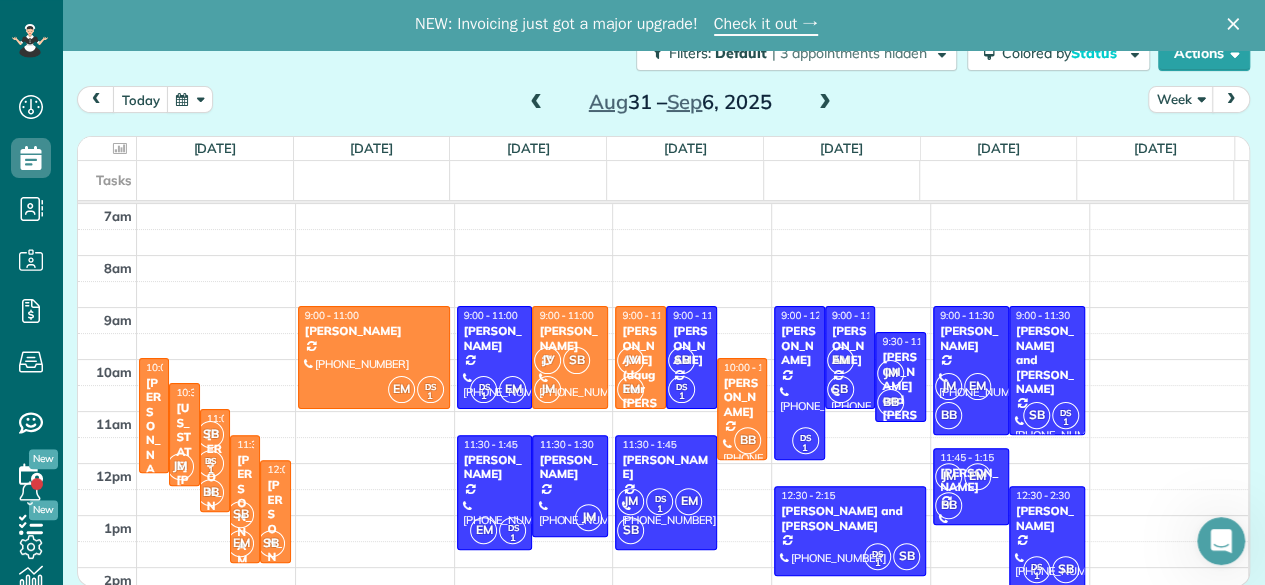click at bounding box center (536, 103) 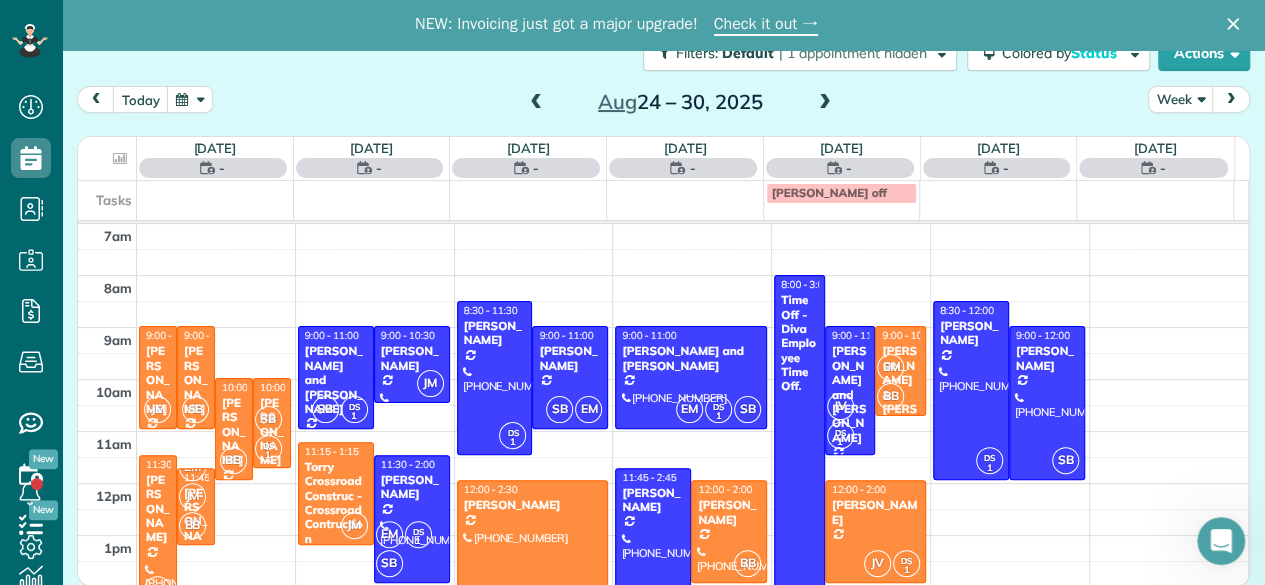 scroll, scrollTop: 0, scrollLeft: 0, axis: both 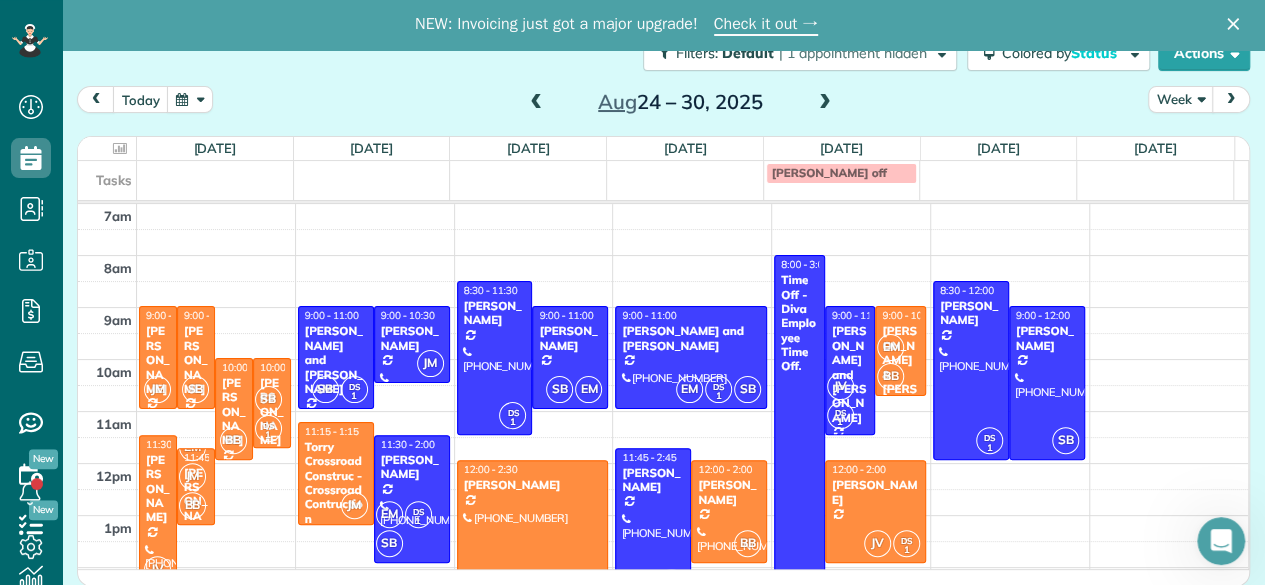 click at bounding box center [536, 103] 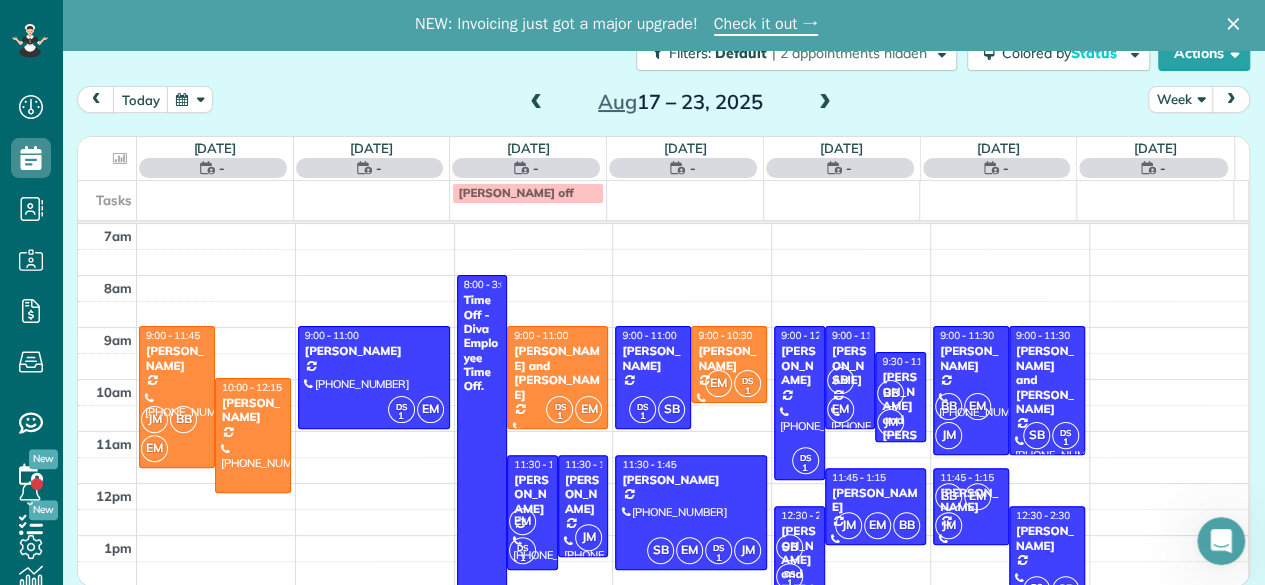 scroll, scrollTop: 0, scrollLeft: 0, axis: both 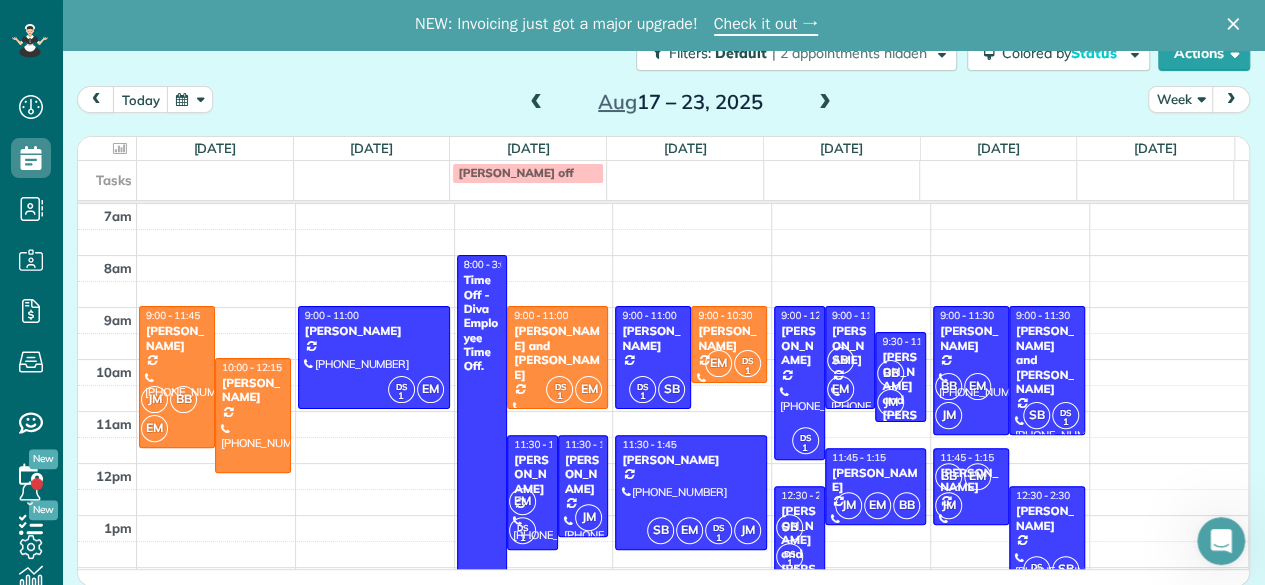 click at bounding box center [536, 103] 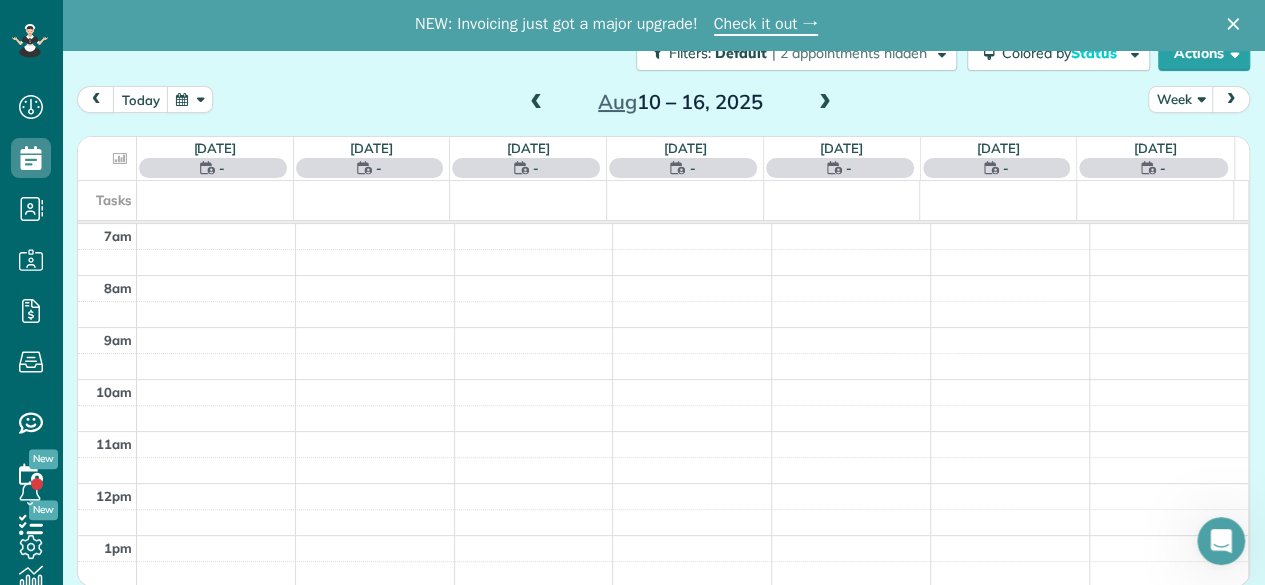scroll, scrollTop: 0, scrollLeft: 0, axis: both 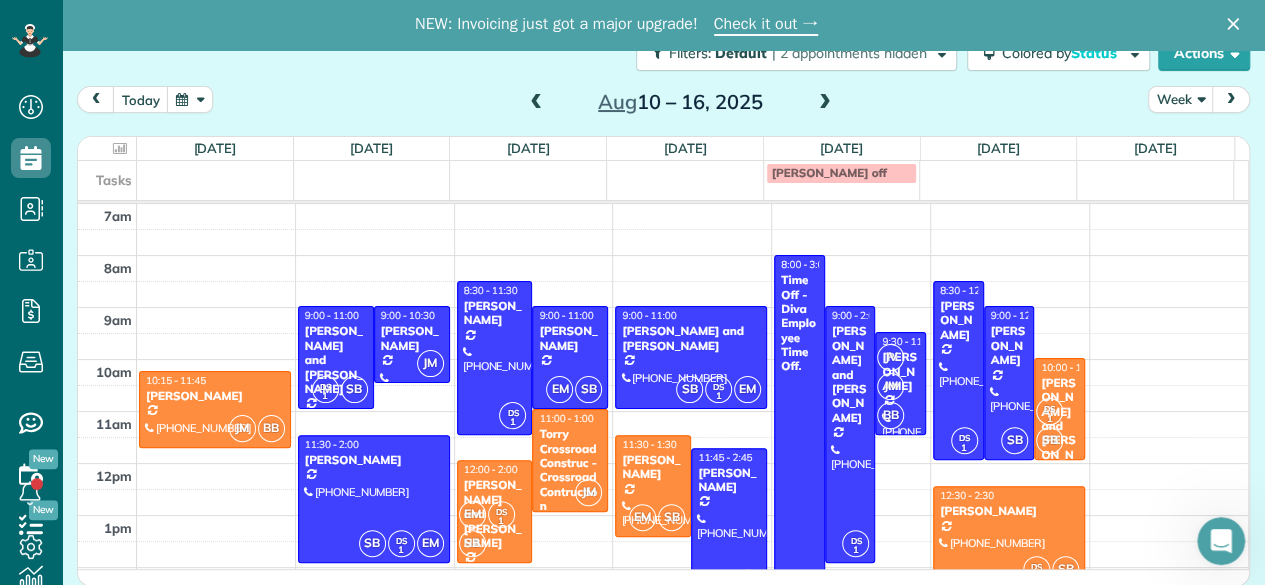 click at bounding box center [536, 103] 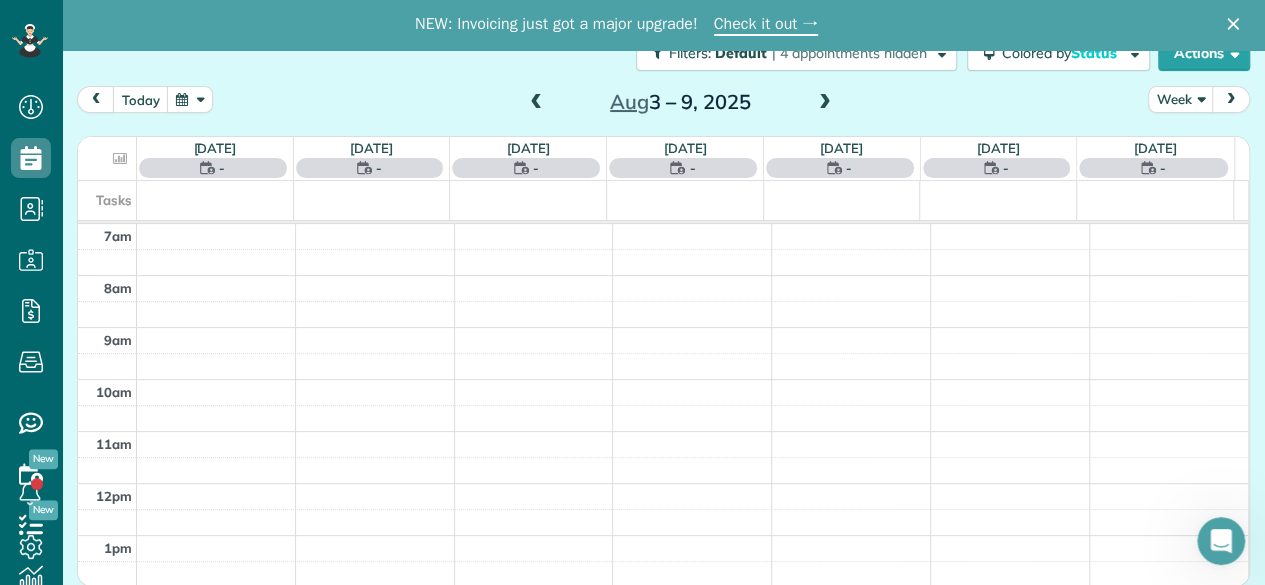 scroll, scrollTop: 0, scrollLeft: 0, axis: both 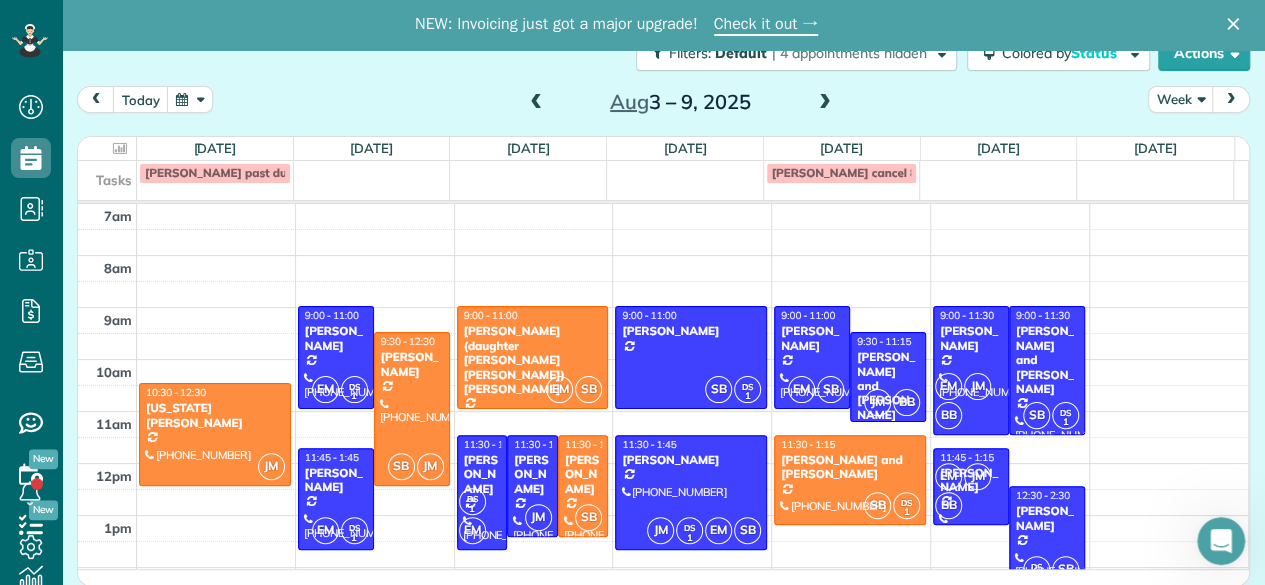 click at bounding box center [536, 103] 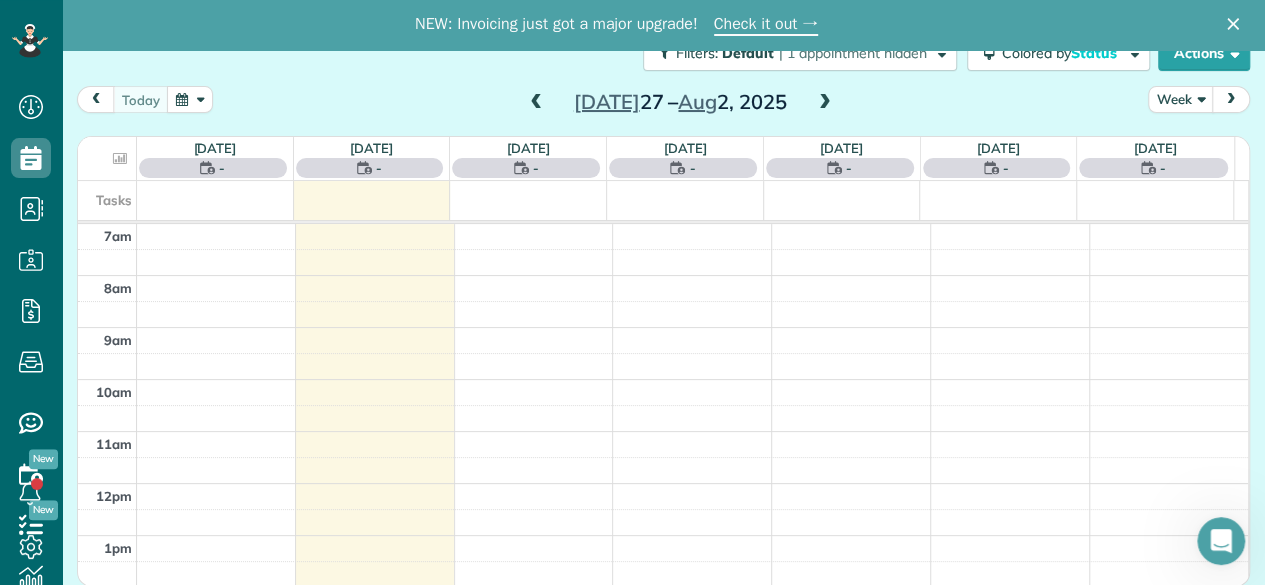 scroll, scrollTop: 0, scrollLeft: 0, axis: both 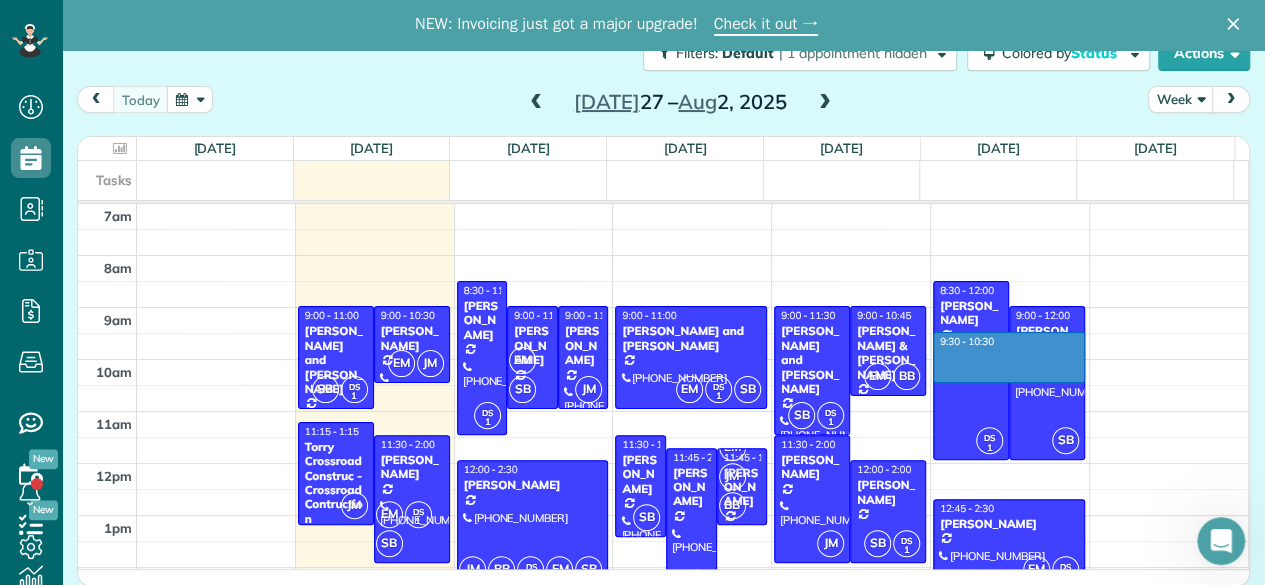 drag, startPoint x: 1060, startPoint y: 333, endPoint x: 1060, endPoint y: 379, distance: 46 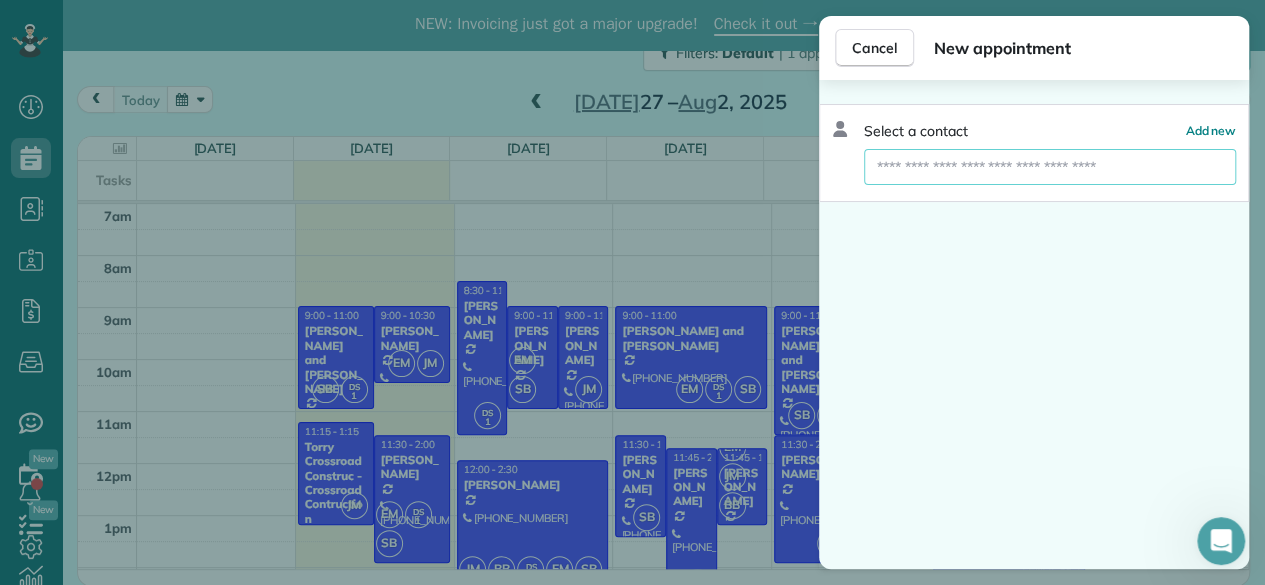 click at bounding box center [1050, 167] 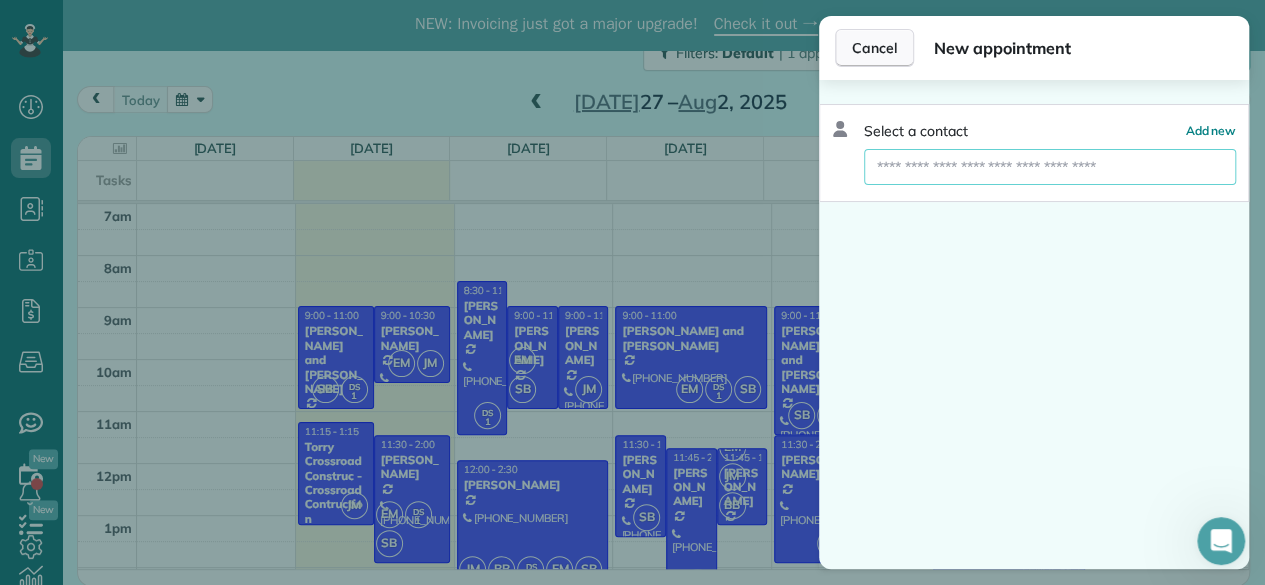 click on "Cancel" at bounding box center (874, 48) 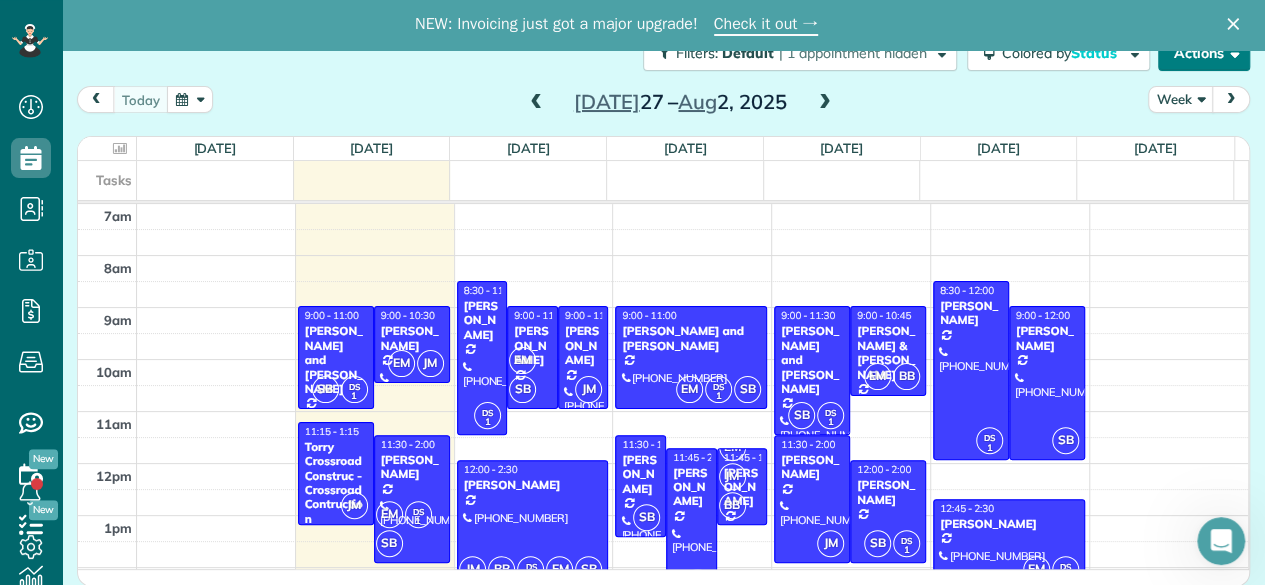click on "Actions" at bounding box center [1204, 53] 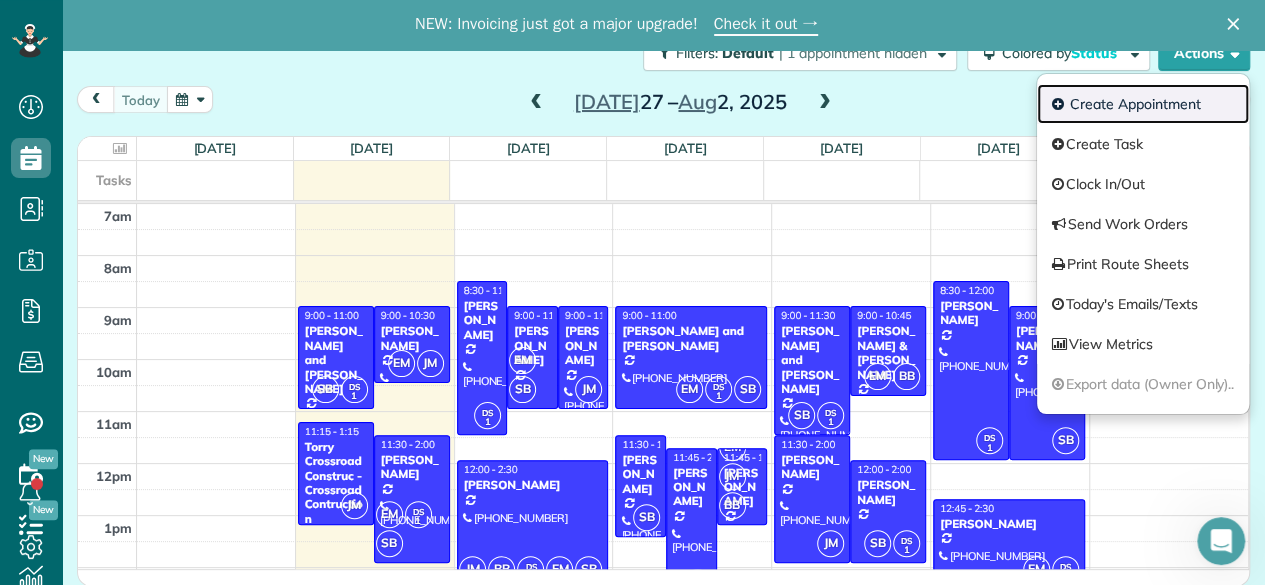click on "Create Appointment" at bounding box center (1143, 104) 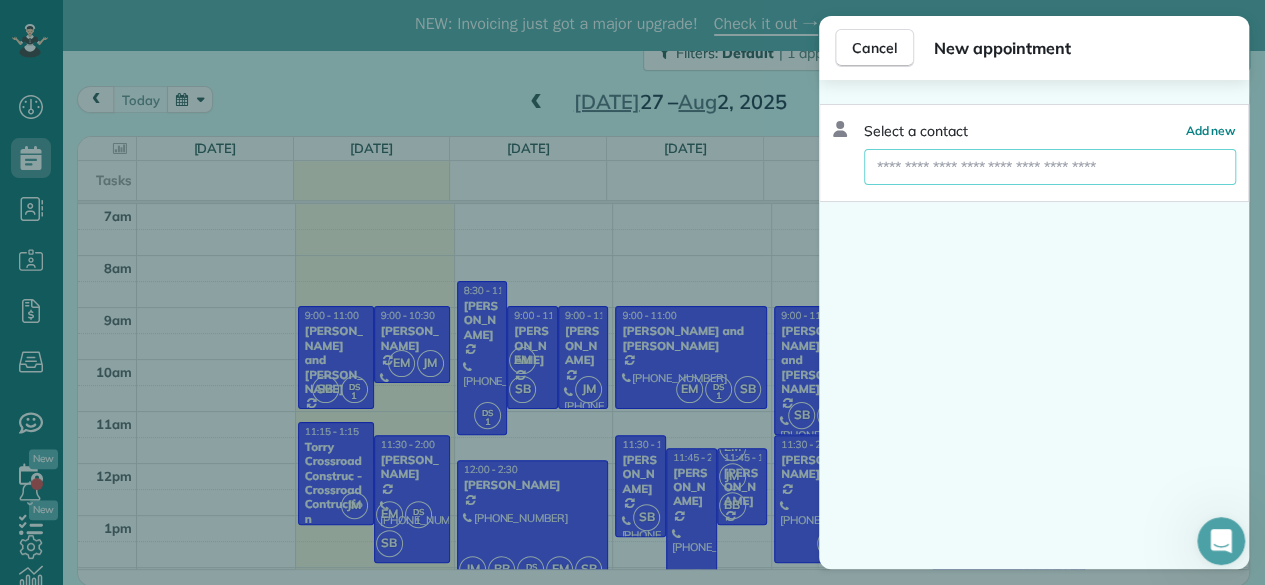 click at bounding box center [1050, 167] 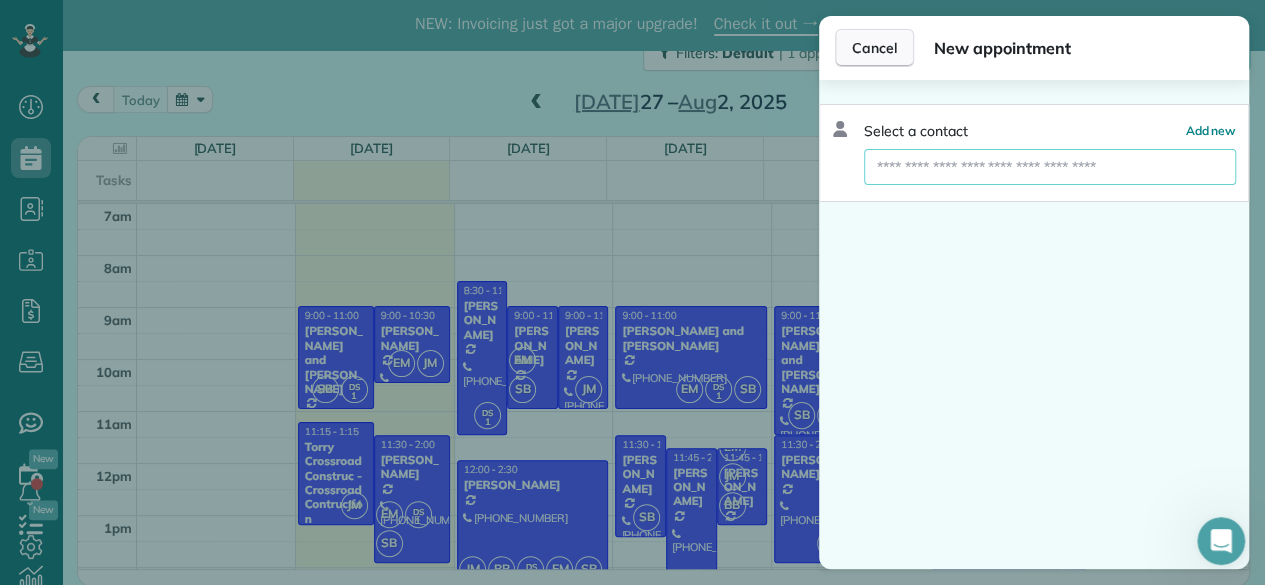 click on "Cancel" at bounding box center (874, 48) 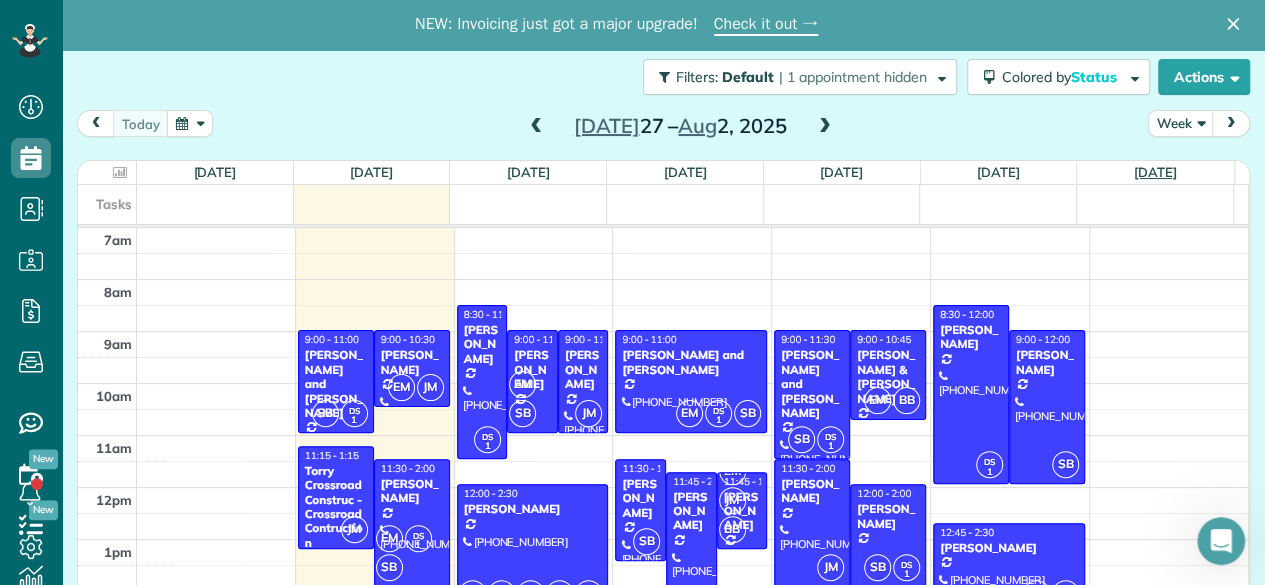 scroll, scrollTop: 5, scrollLeft: 0, axis: vertical 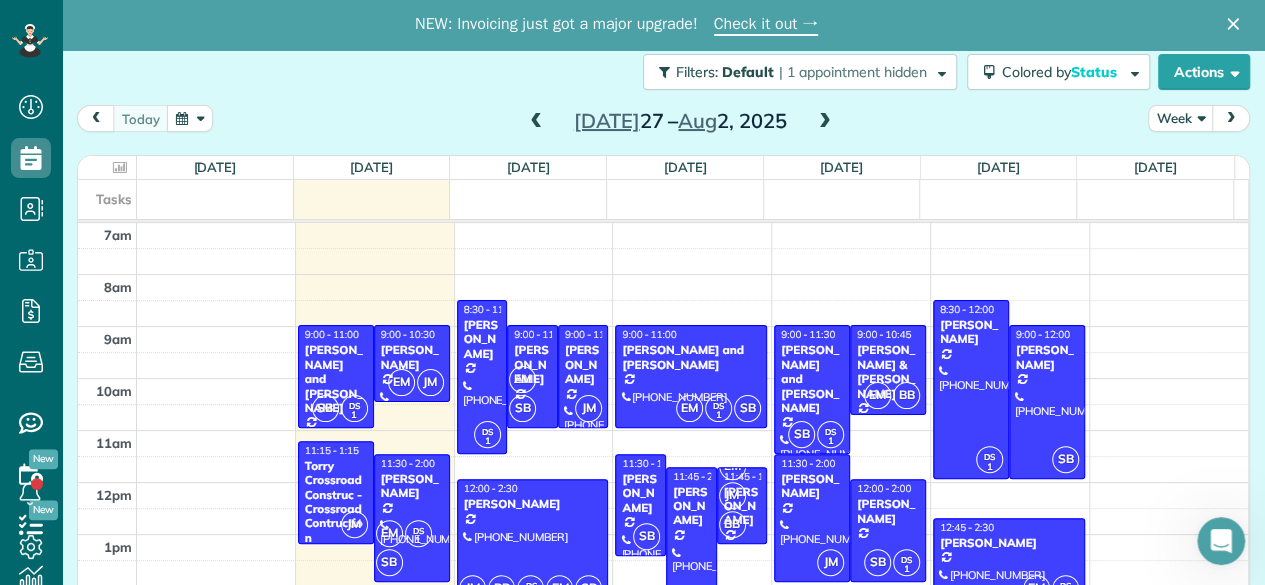 click at bounding box center (1231, 118) 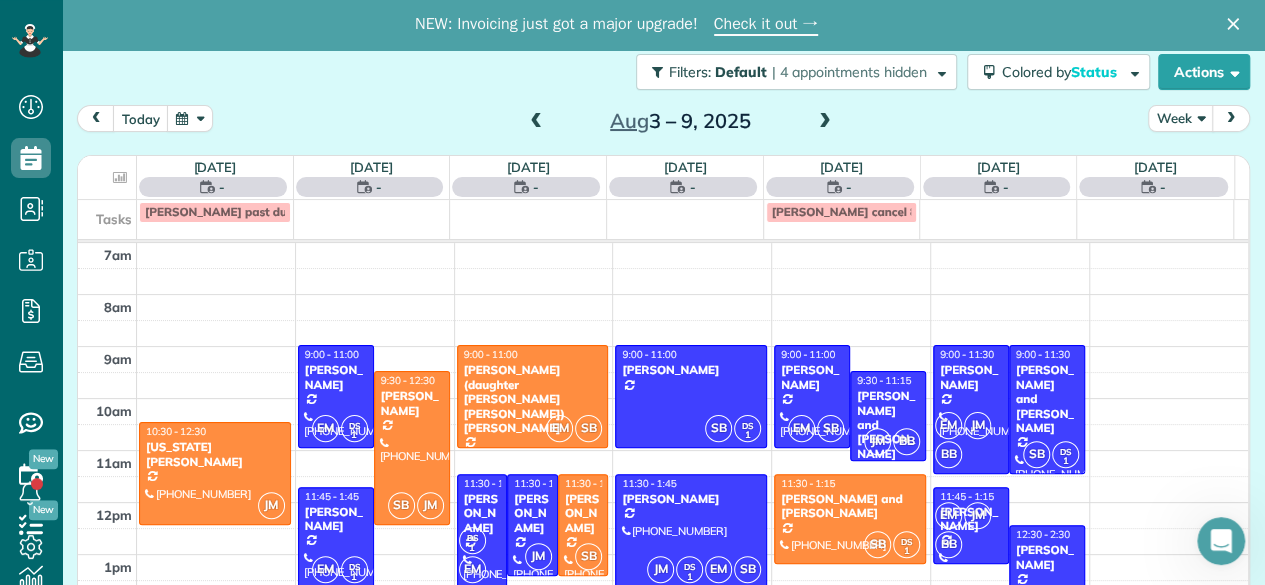scroll, scrollTop: 0, scrollLeft: 0, axis: both 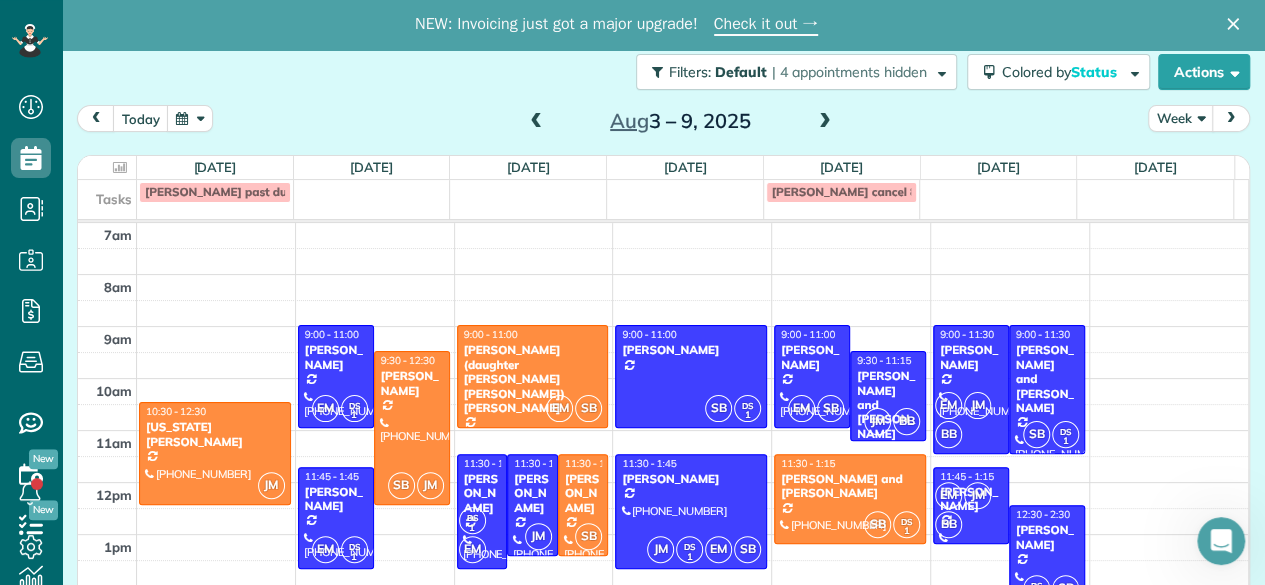 click at bounding box center [536, 122] 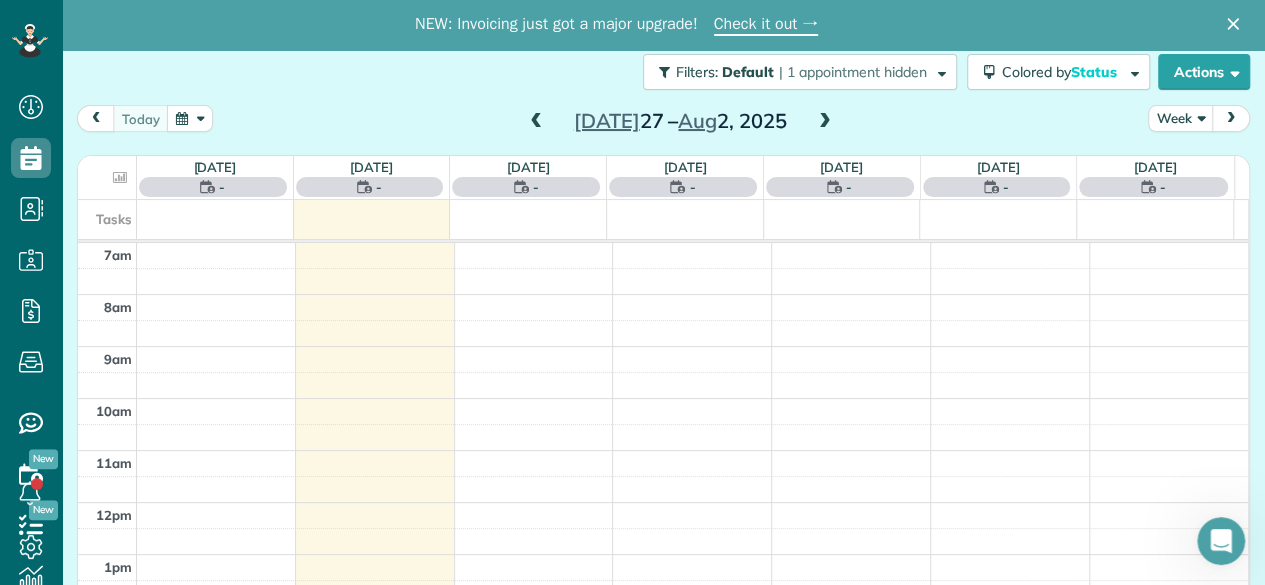 scroll, scrollTop: 0, scrollLeft: 0, axis: both 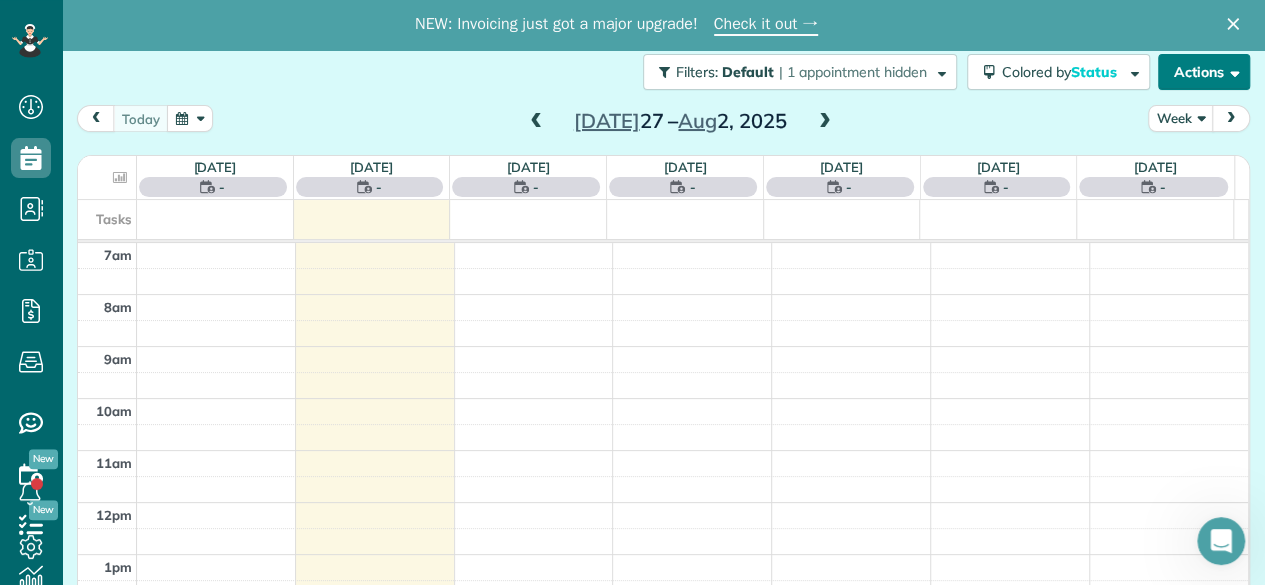 click on "Actions" at bounding box center (1204, 72) 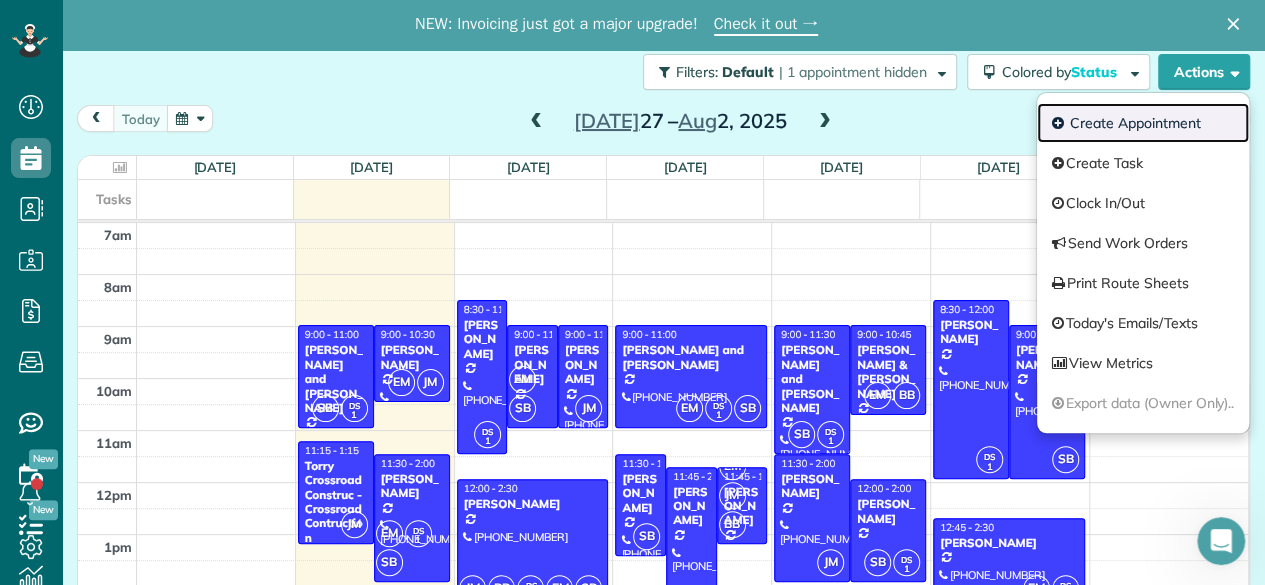 click on "Create Appointment" at bounding box center (1143, 123) 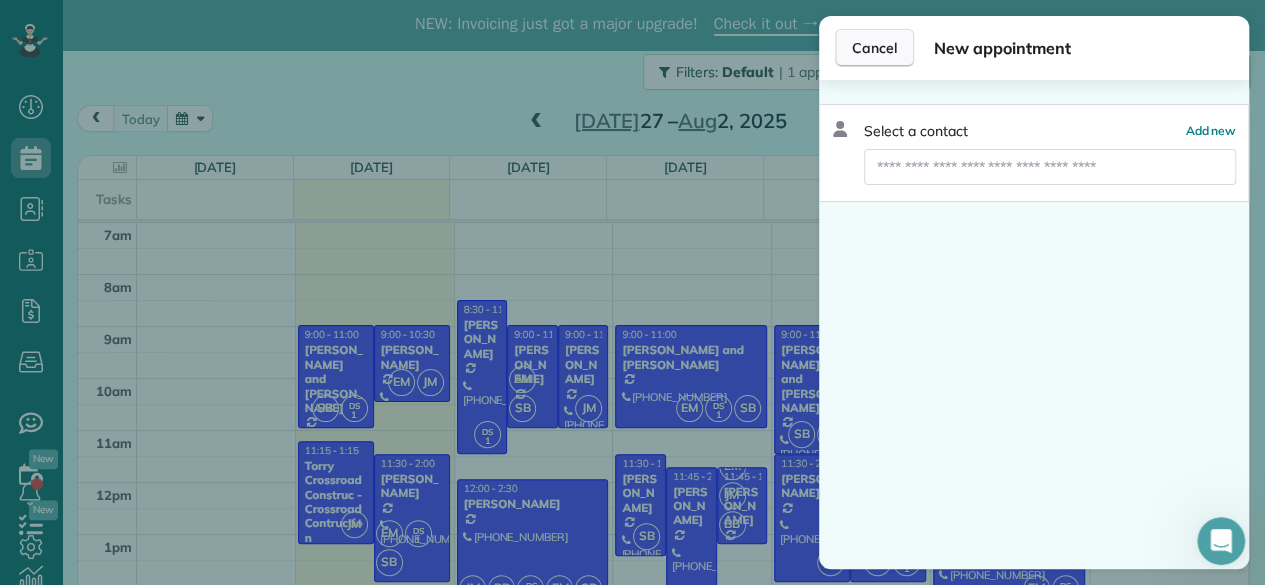click on "Cancel" at bounding box center [874, 48] 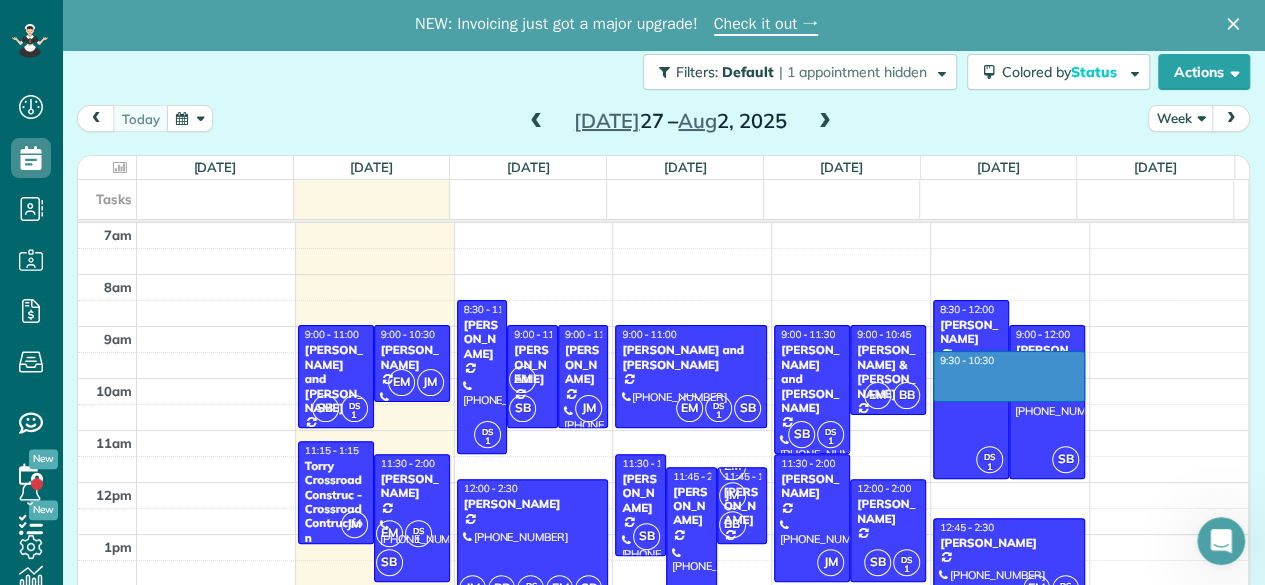 drag, startPoint x: 1061, startPoint y: 354, endPoint x: 1054, endPoint y: 395, distance: 41.59327 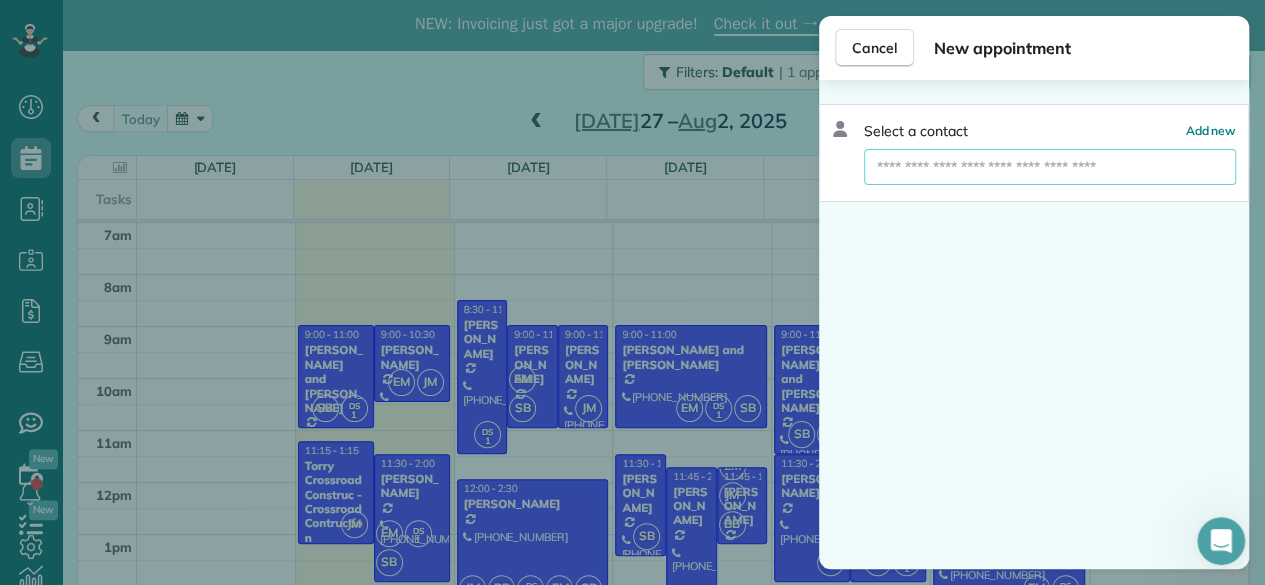 click at bounding box center [1050, 167] 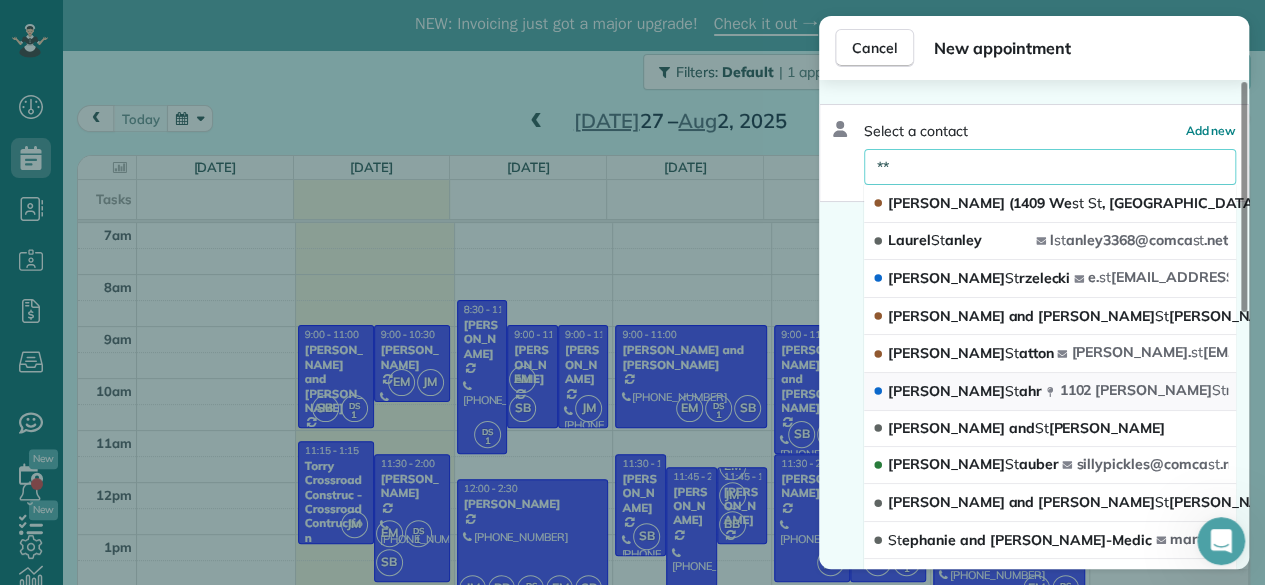 type on "**" 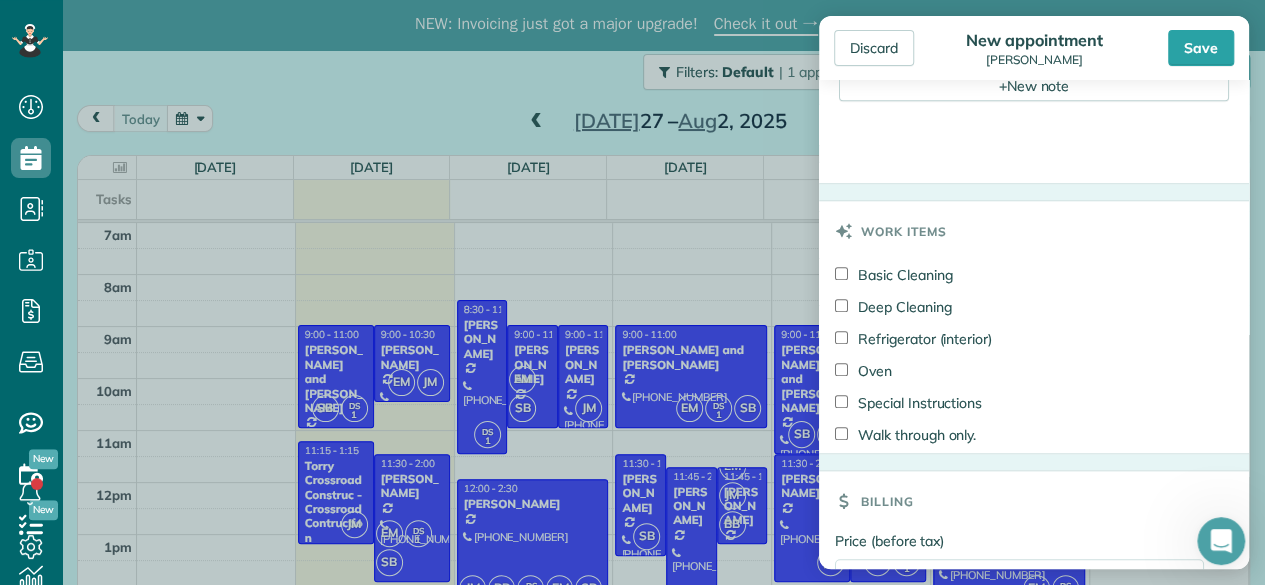 scroll, scrollTop: 875, scrollLeft: 0, axis: vertical 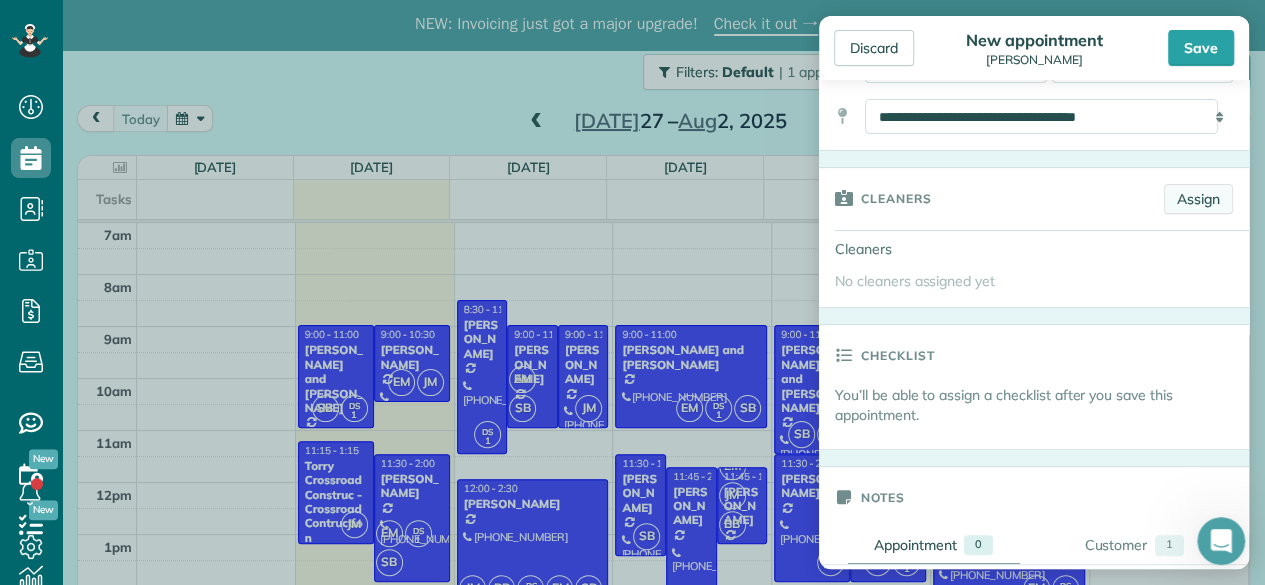 click on "Assign" at bounding box center (1198, 199) 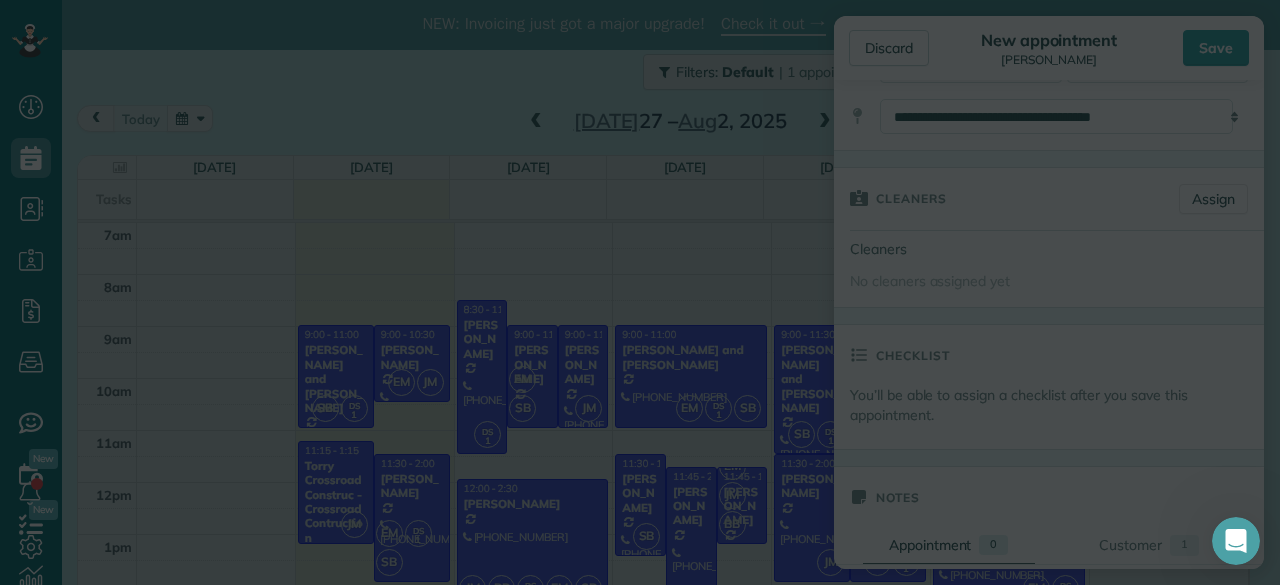 scroll, scrollTop: 0, scrollLeft: 0, axis: both 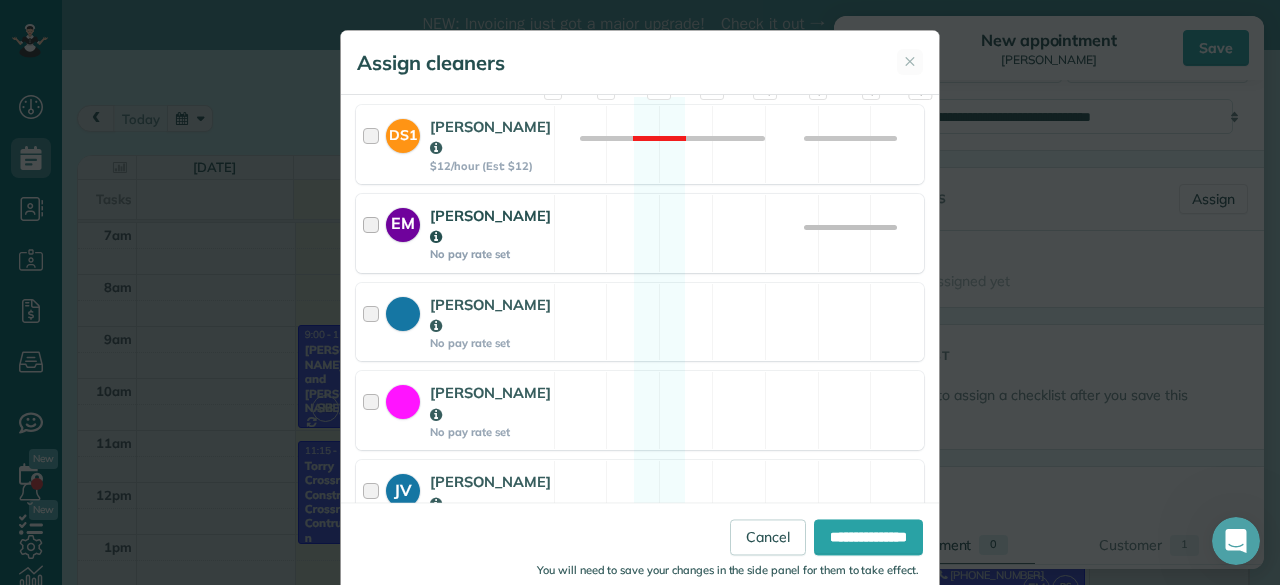 click on "No pay rate set" at bounding box center (490, 432) 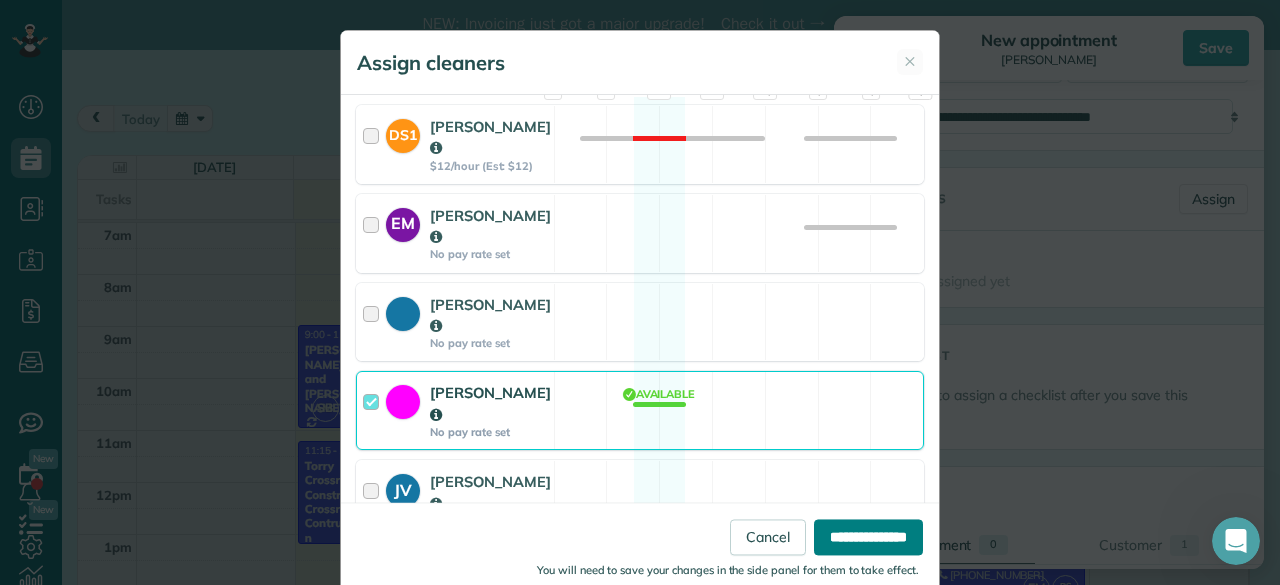 click on "**********" at bounding box center [868, 537] 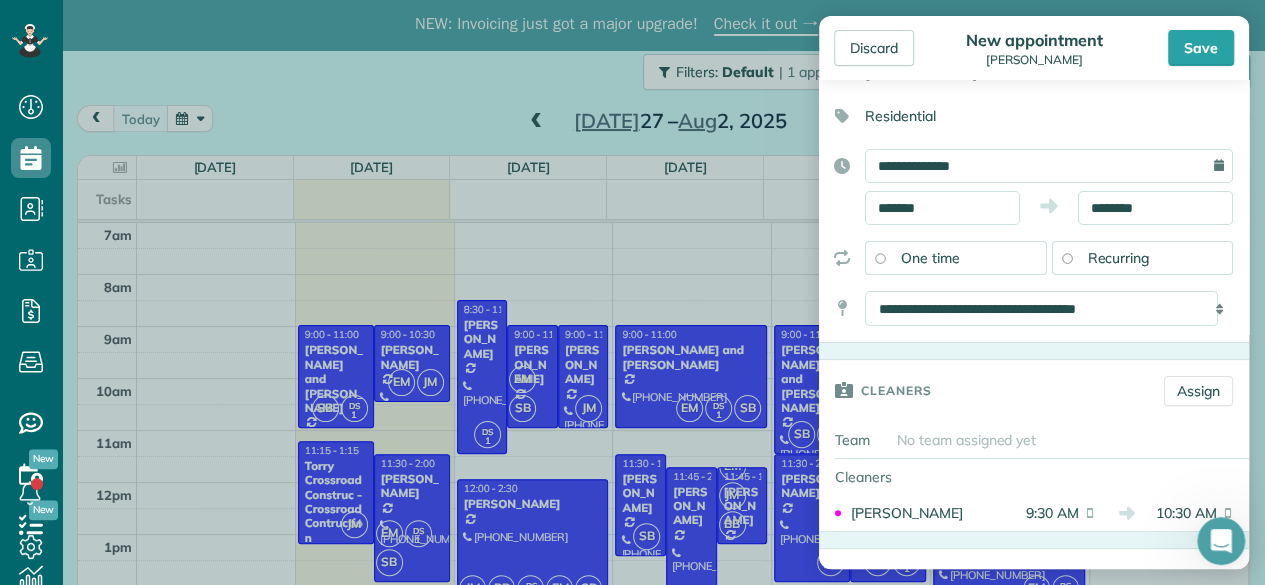 scroll, scrollTop: 118, scrollLeft: 0, axis: vertical 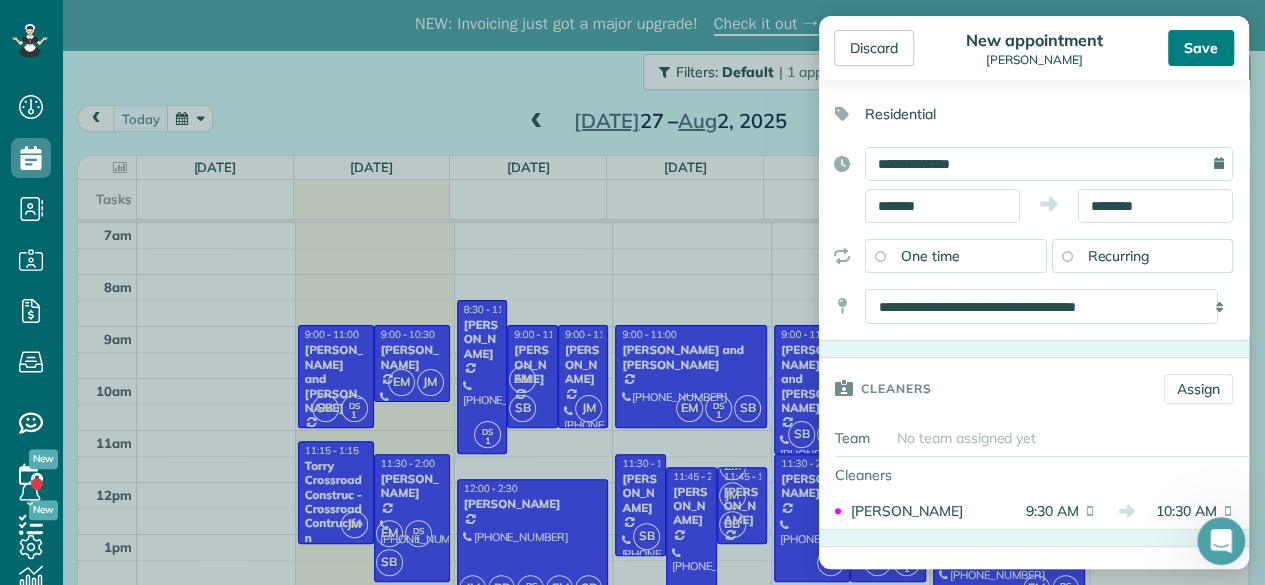 click on "Save" at bounding box center (1201, 48) 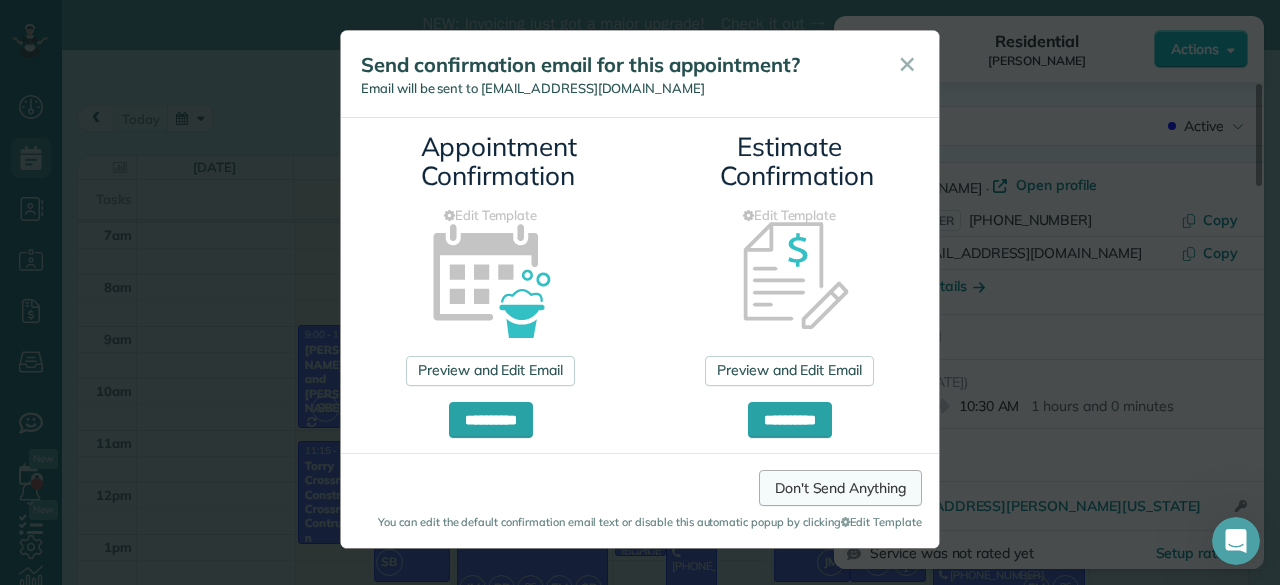 click on "Don't Send Anything" at bounding box center [840, 488] 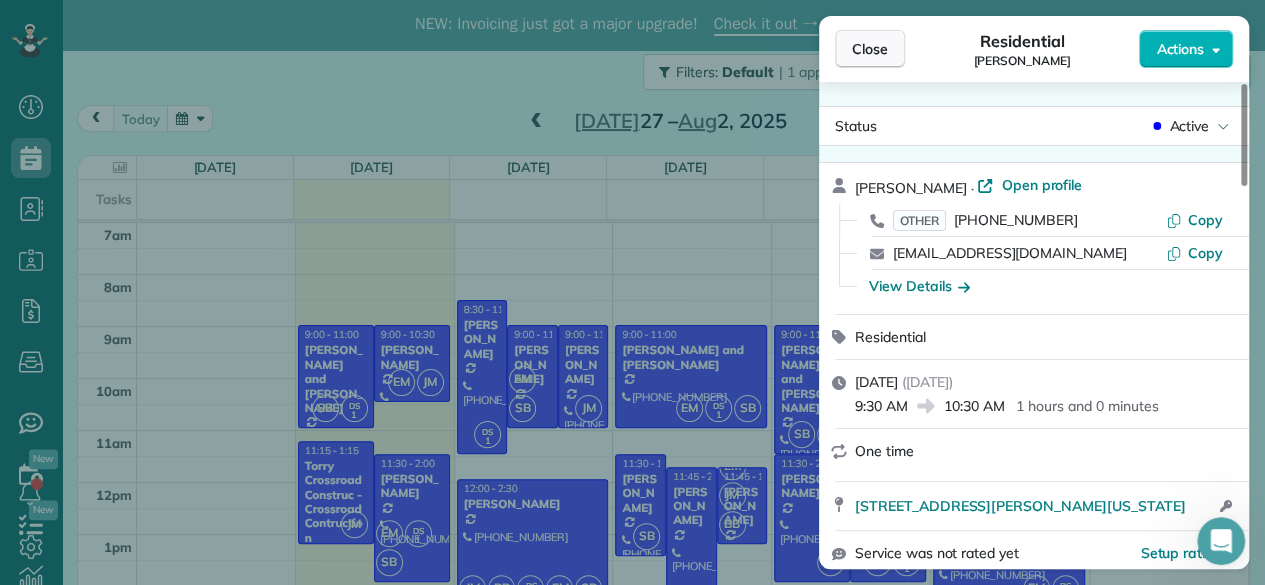click on "Close" at bounding box center [870, 49] 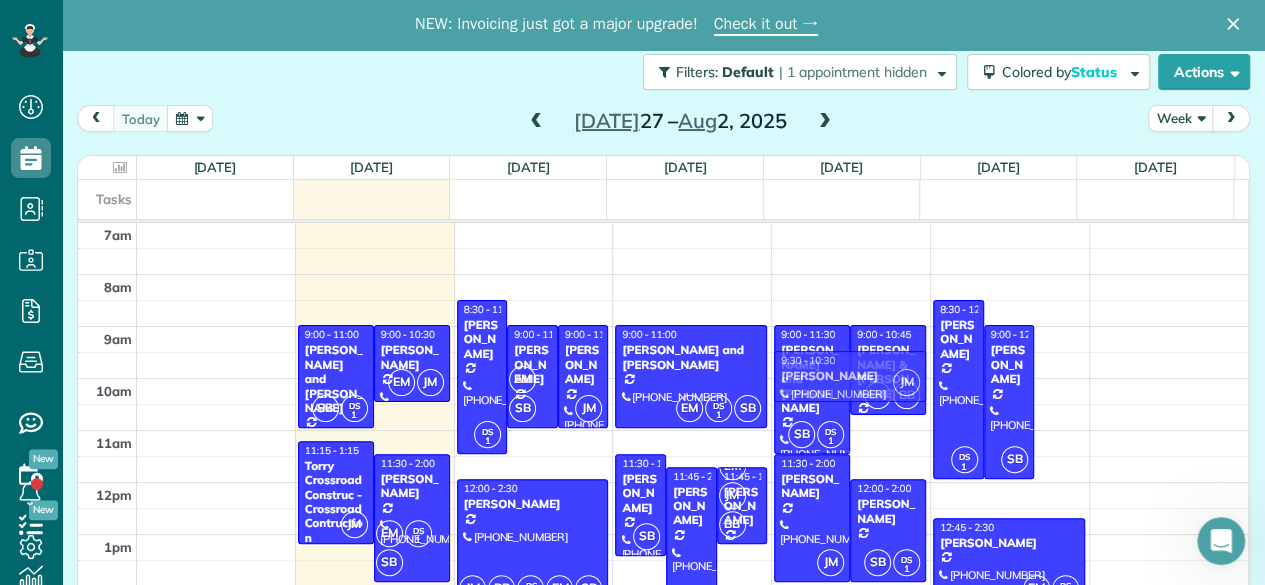 drag, startPoint x: 1045, startPoint y: 376, endPoint x: 850, endPoint y: 380, distance: 195.04102 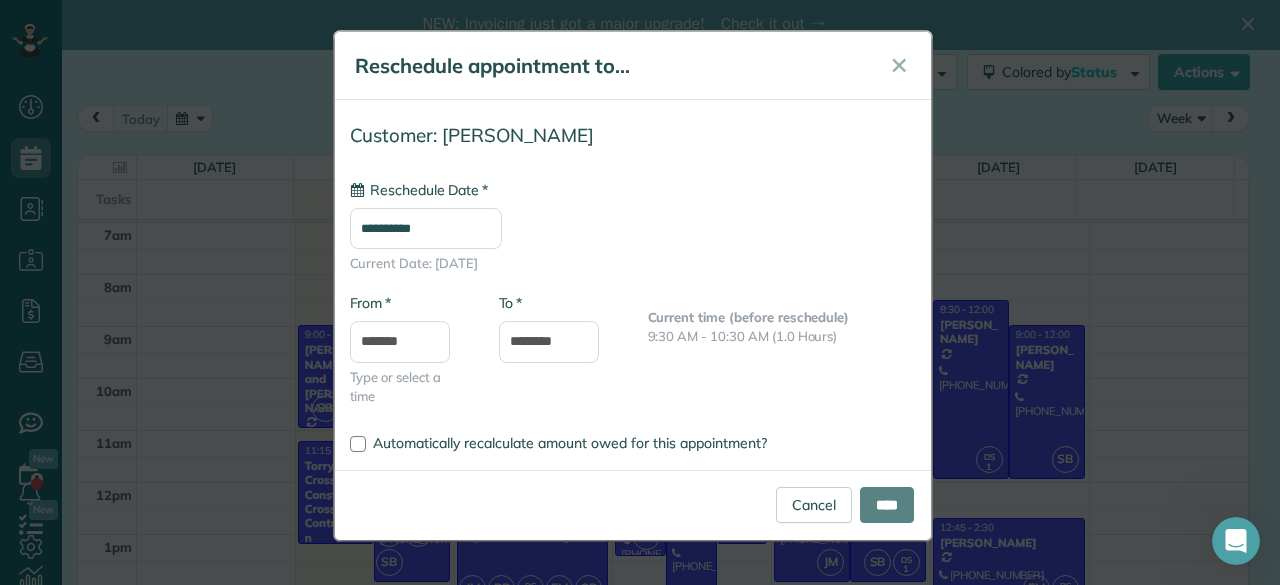 type on "**********" 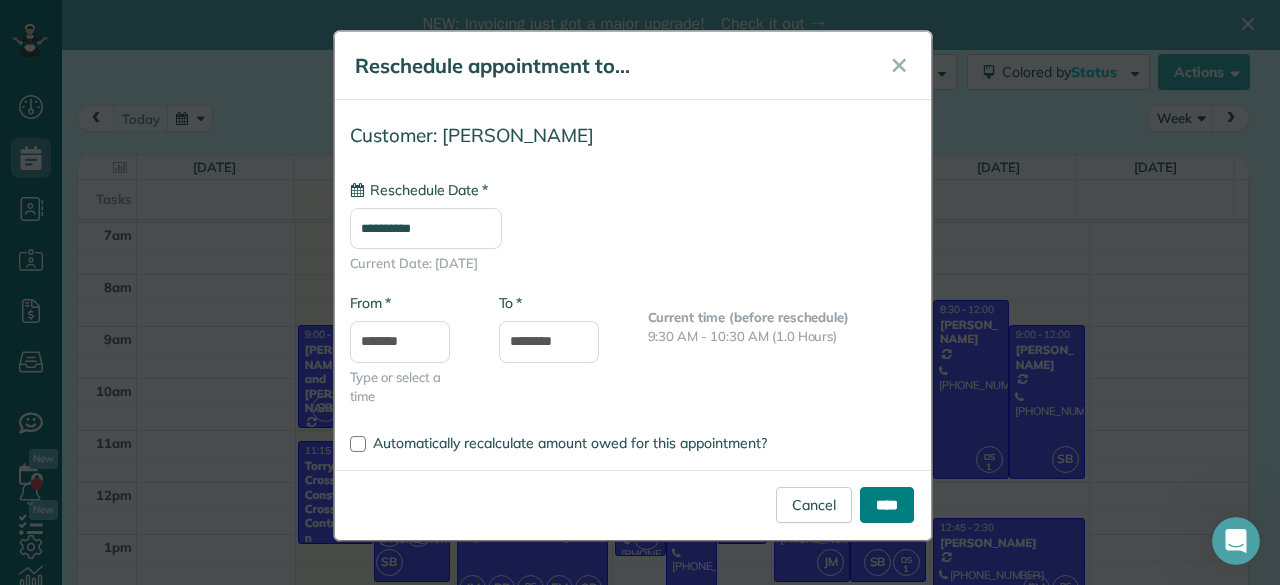click on "****" at bounding box center (887, 505) 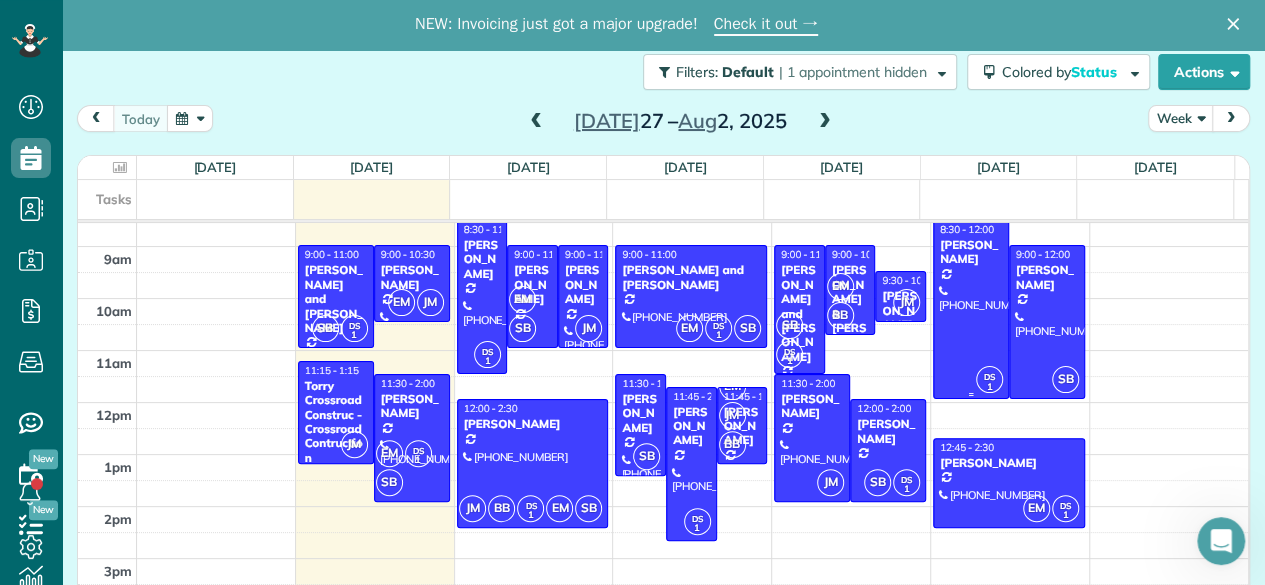 scroll, scrollTop: 78, scrollLeft: 0, axis: vertical 